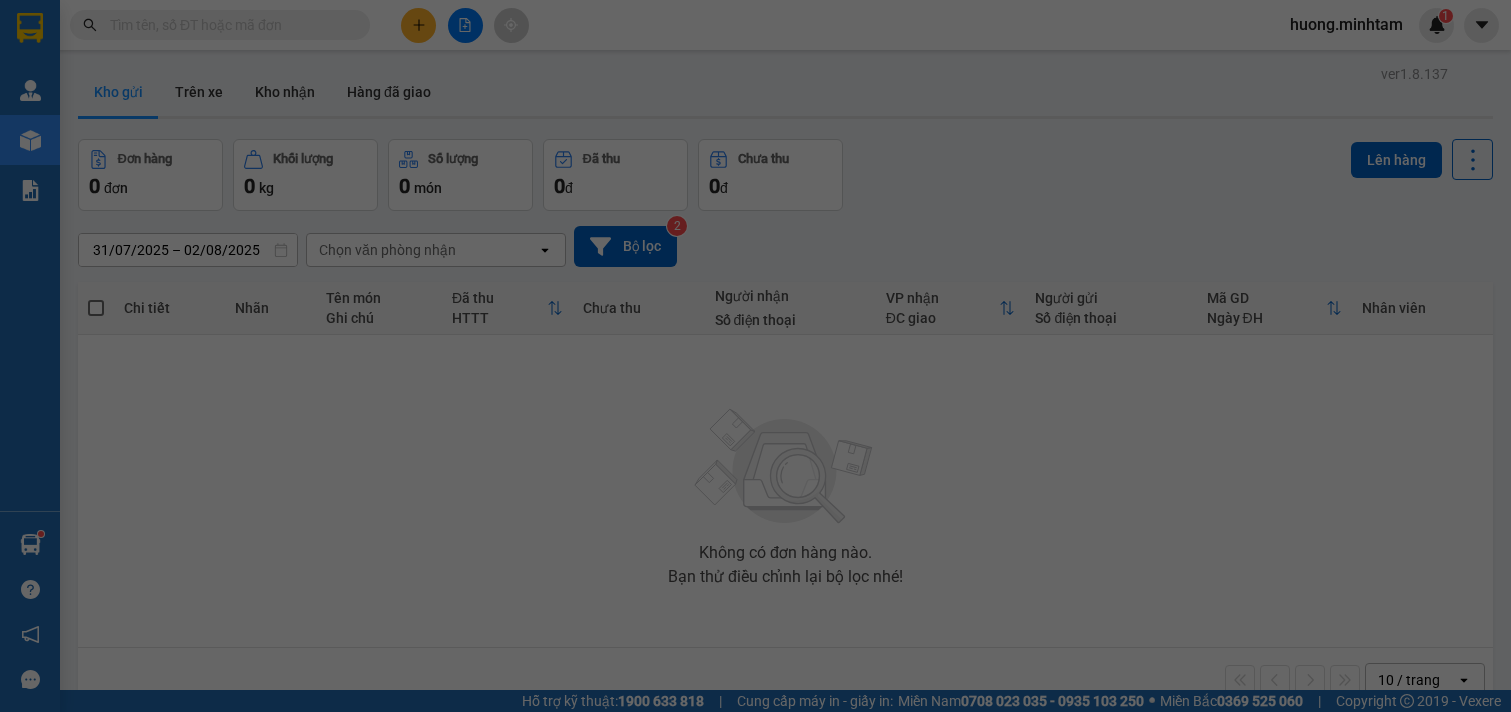 scroll, scrollTop: 0, scrollLeft: 0, axis: both 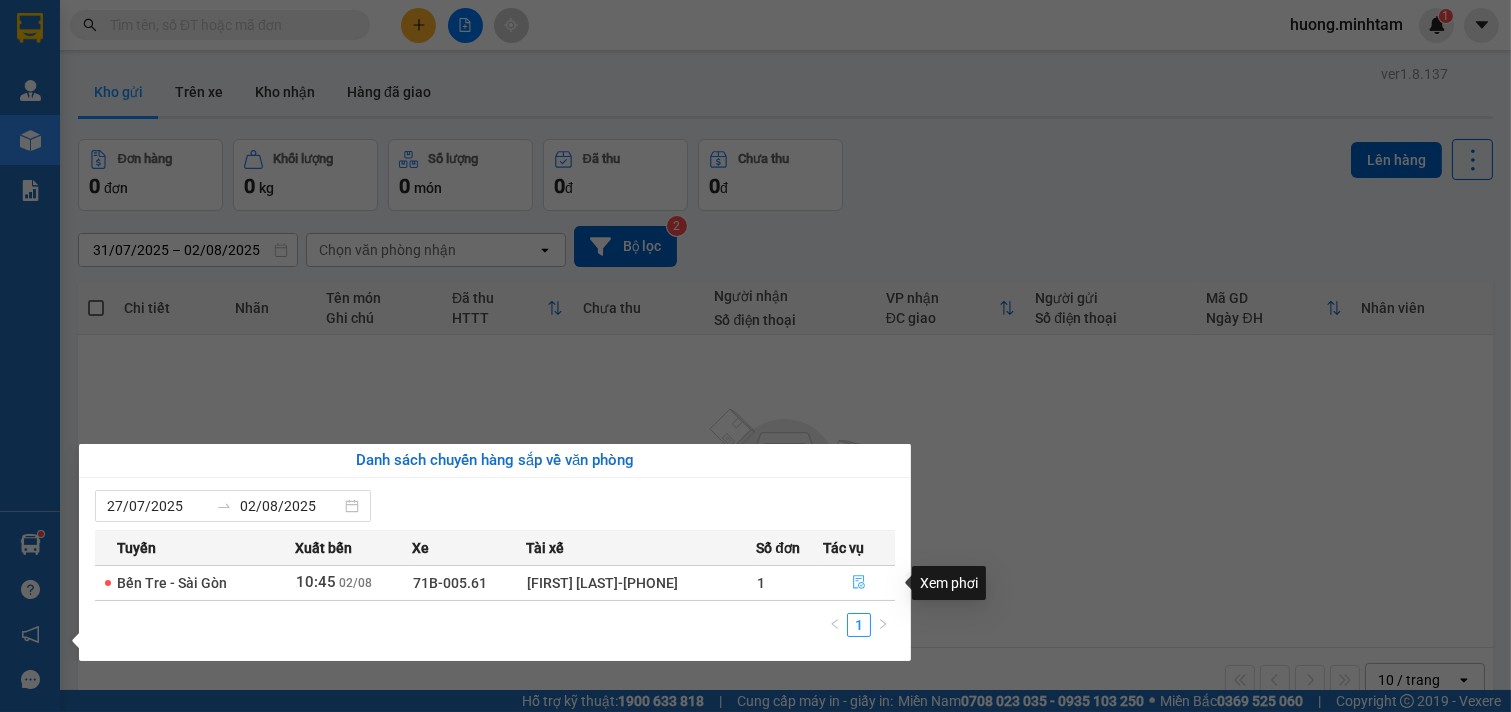 click 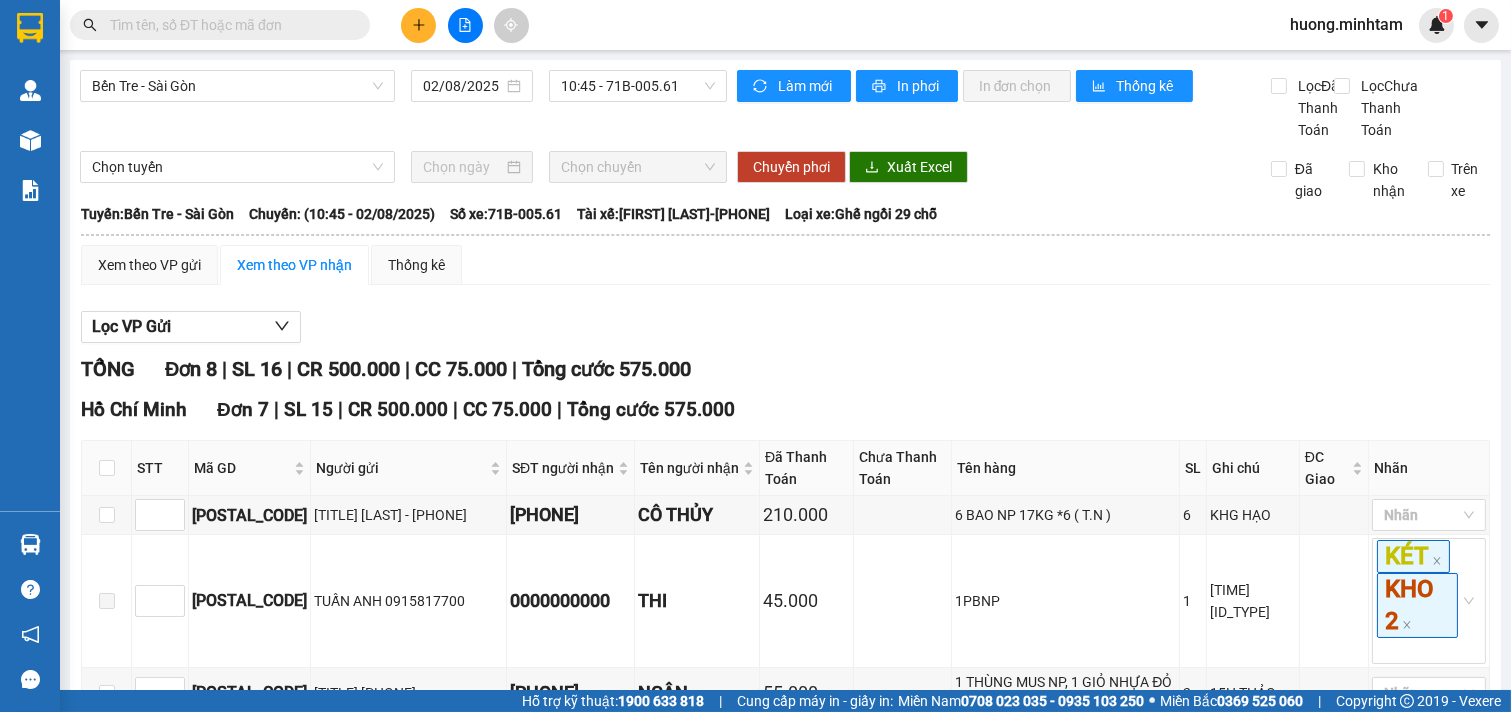 scroll, scrollTop: 503, scrollLeft: 0, axis: vertical 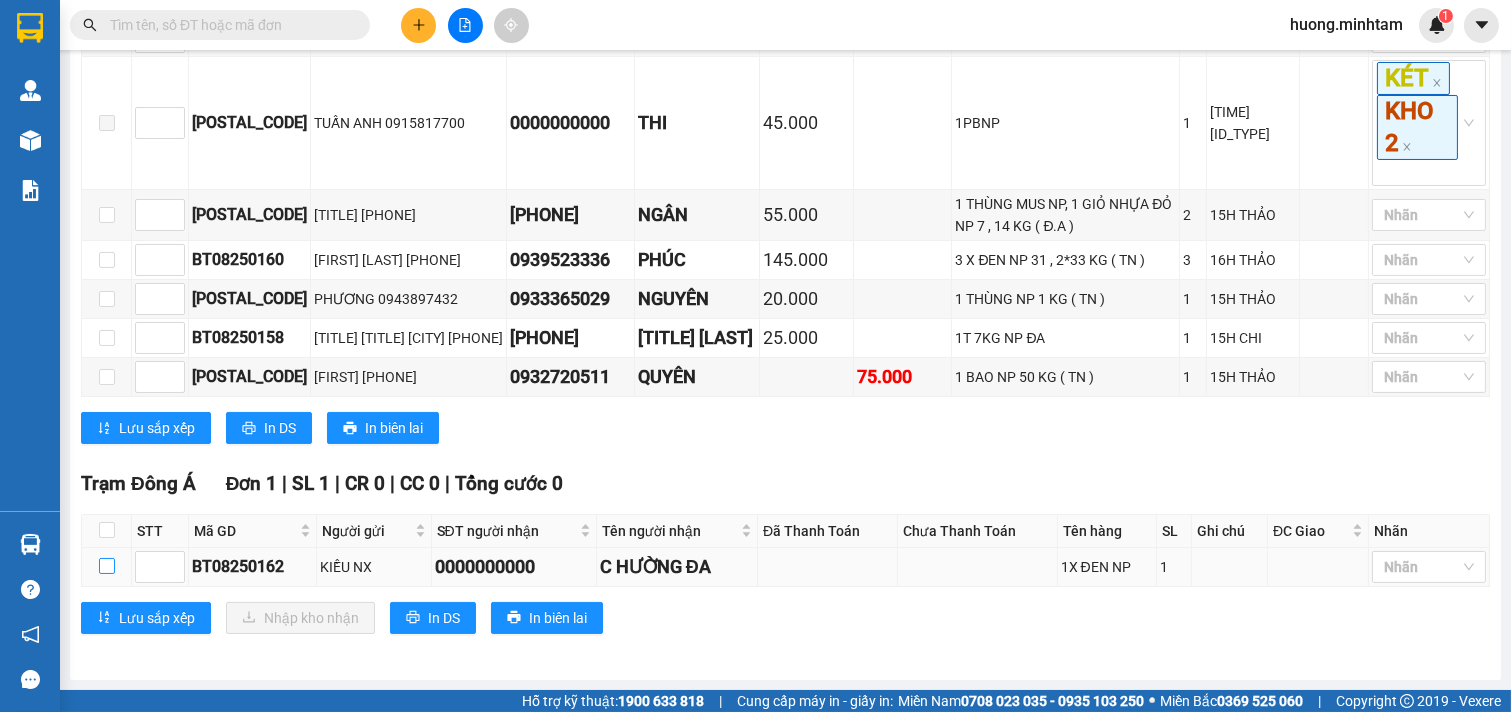click at bounding box center (107, 566) 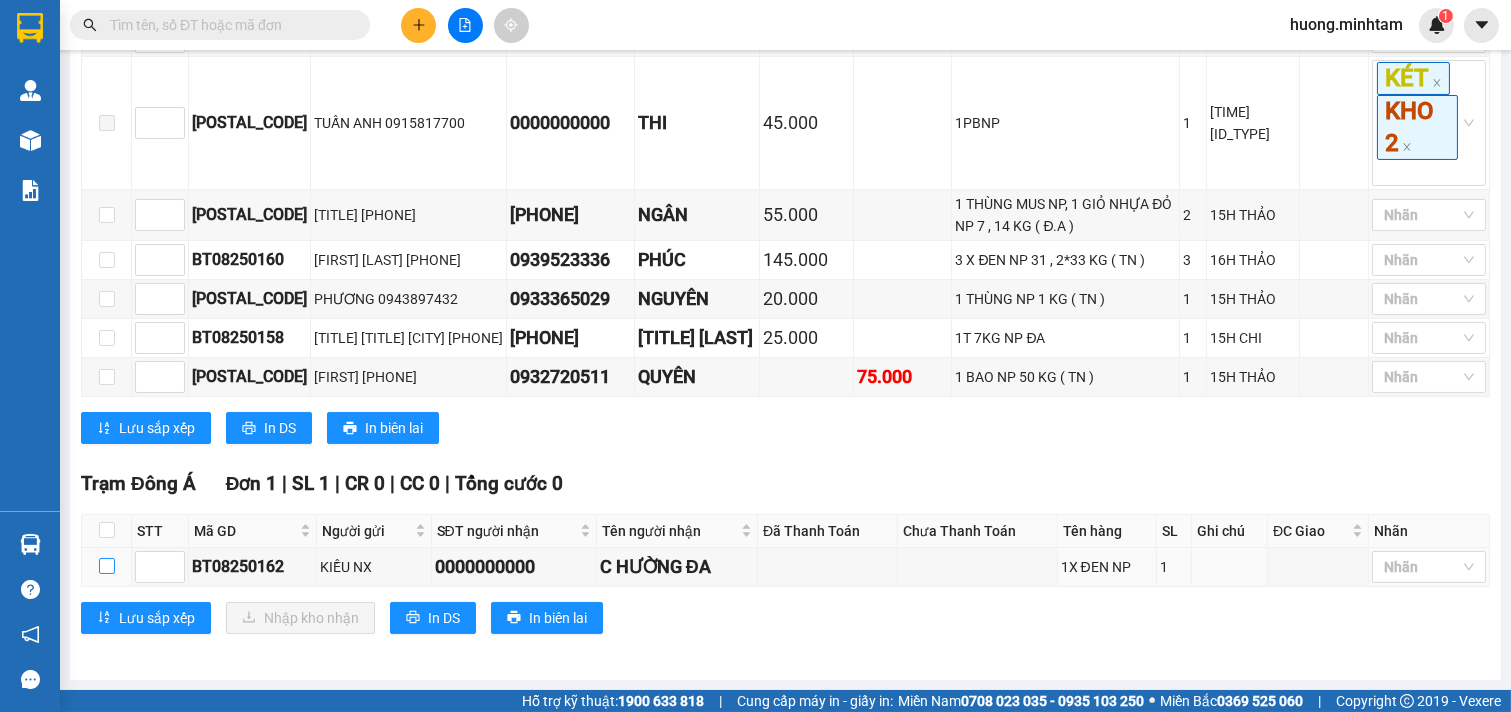 checkbox on "true" 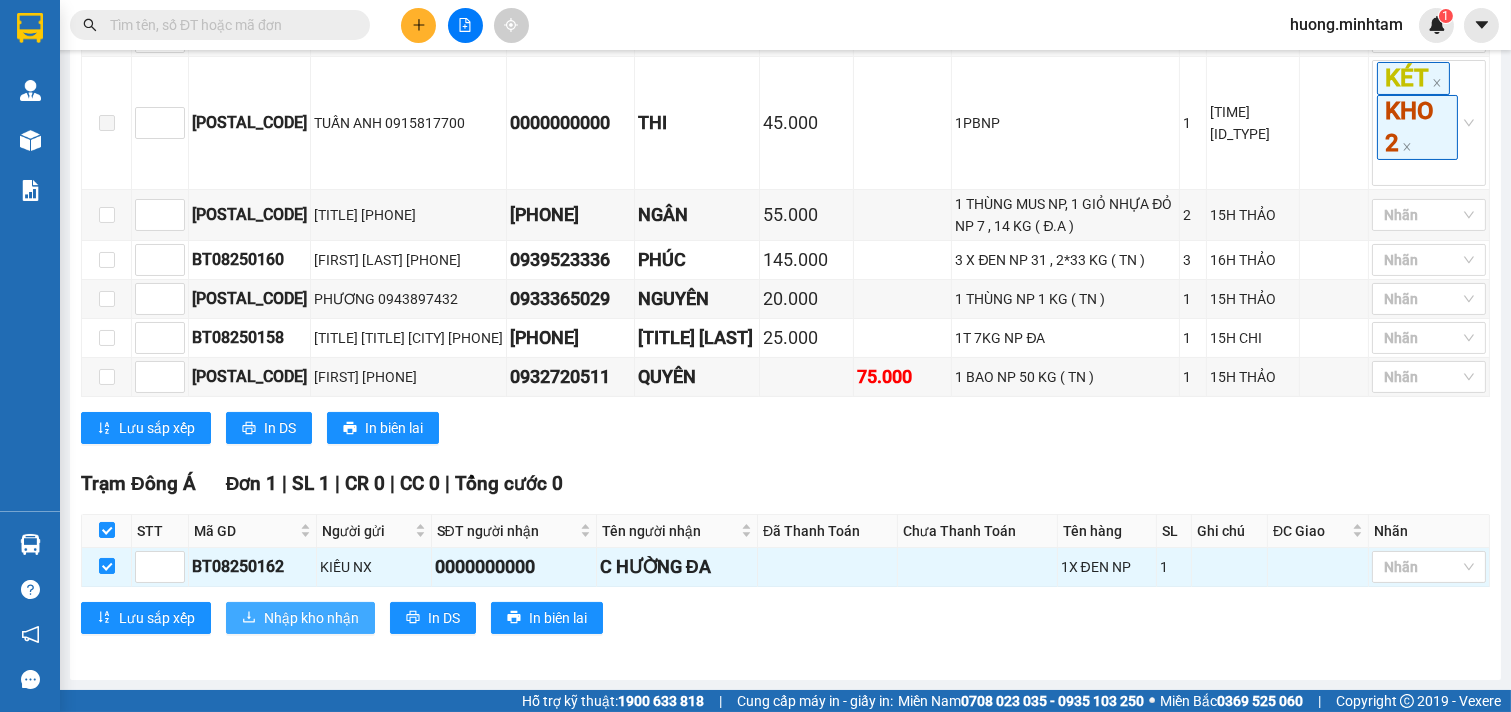 click on "Nhập kho nhận" at bounding box center [311, 618] 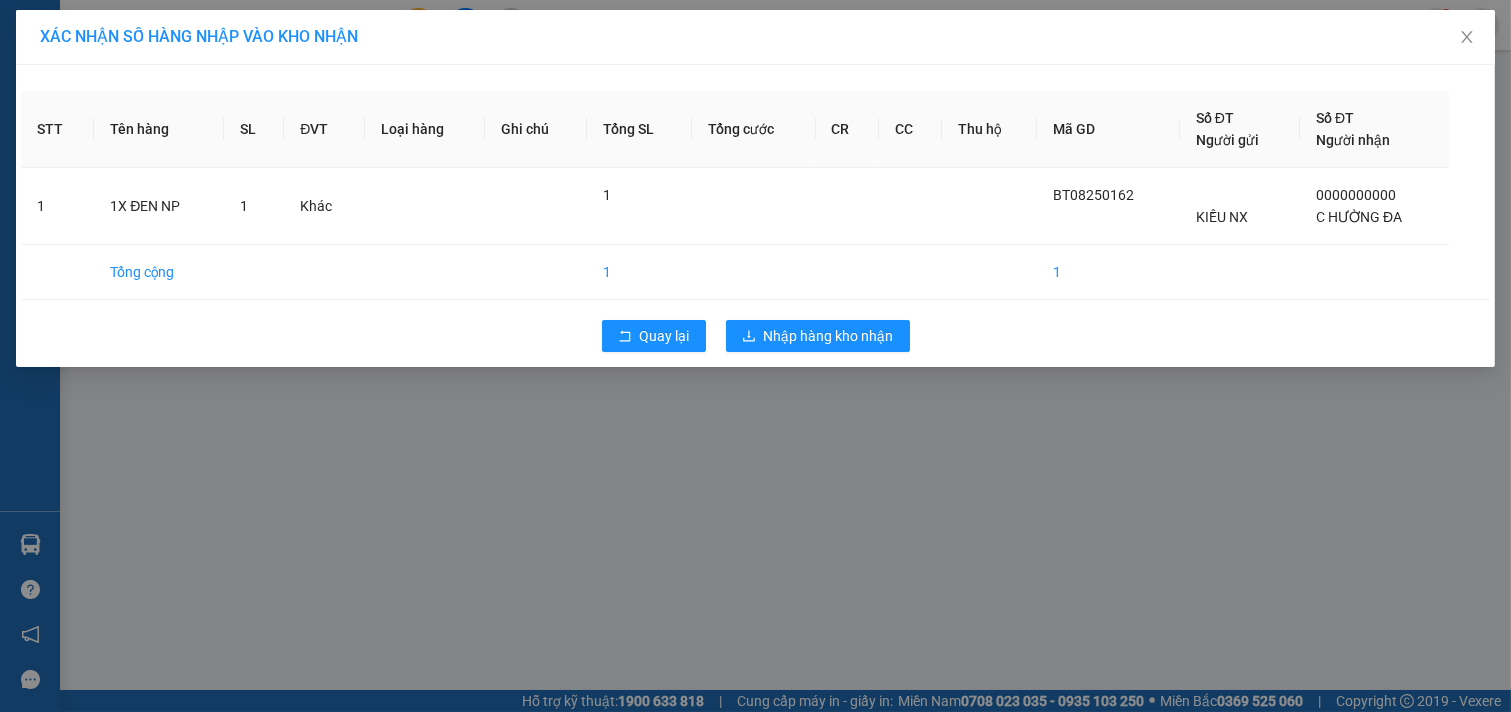scroll, scrollTop: 0, scrollLeft: 0, axis: both 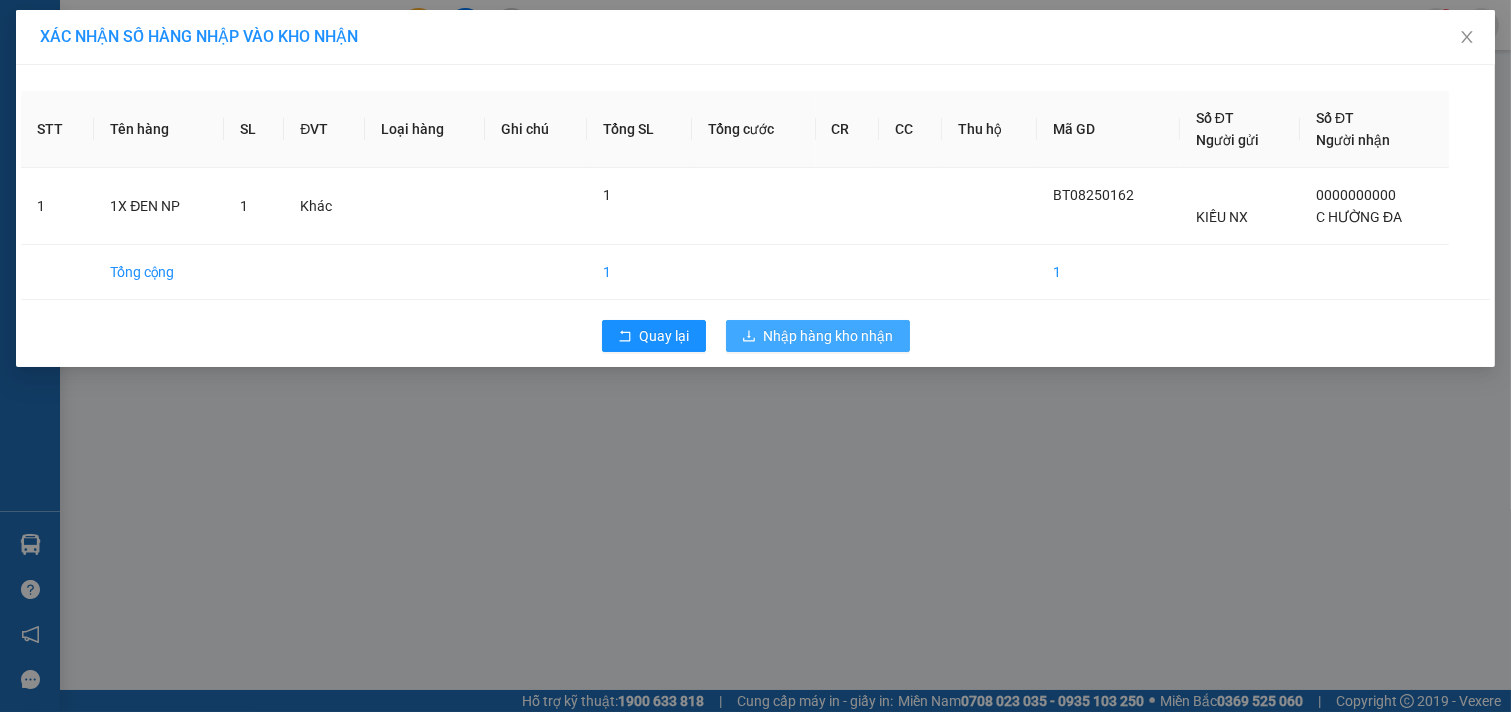 click on "Nhập hàng kho nhận" at bounding box center [829, 336] 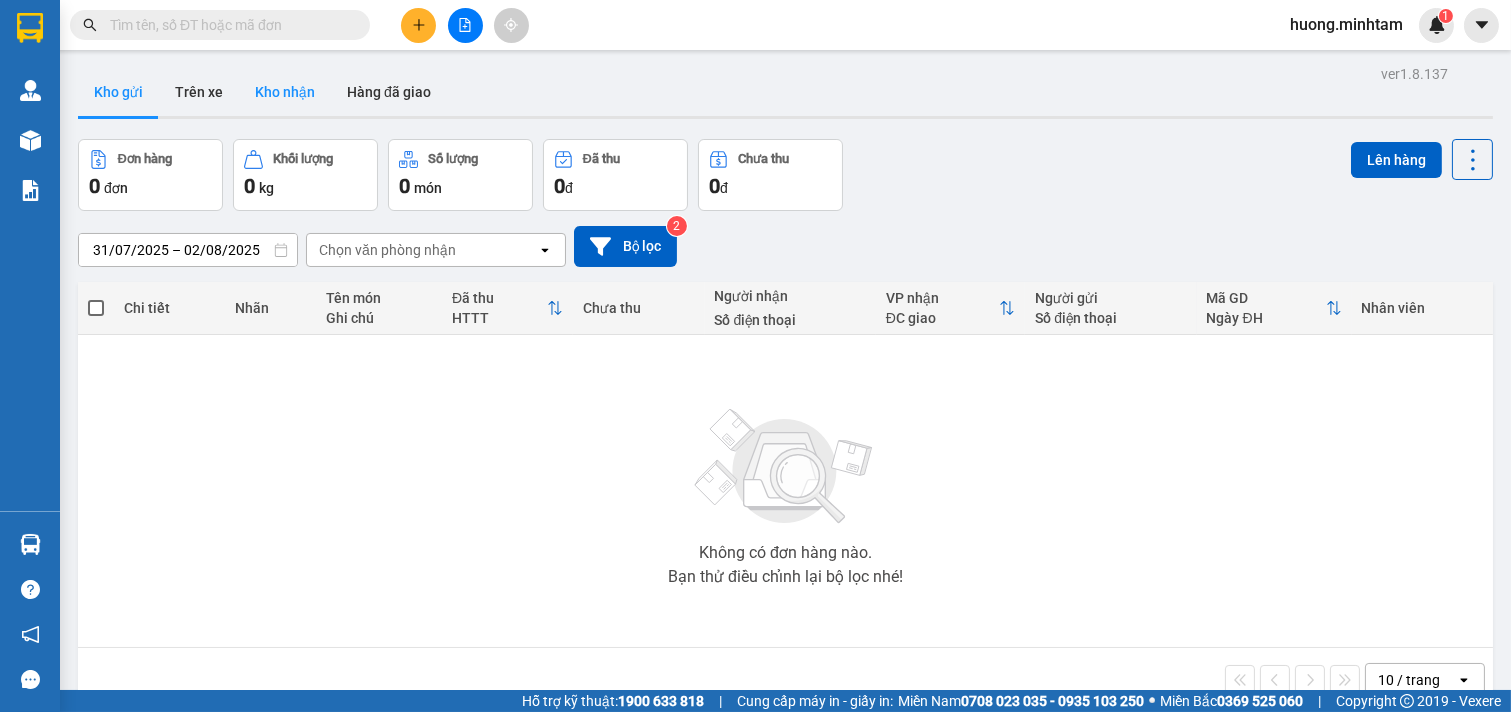 click on "Kho nhận" at bounding box center [285, 92] 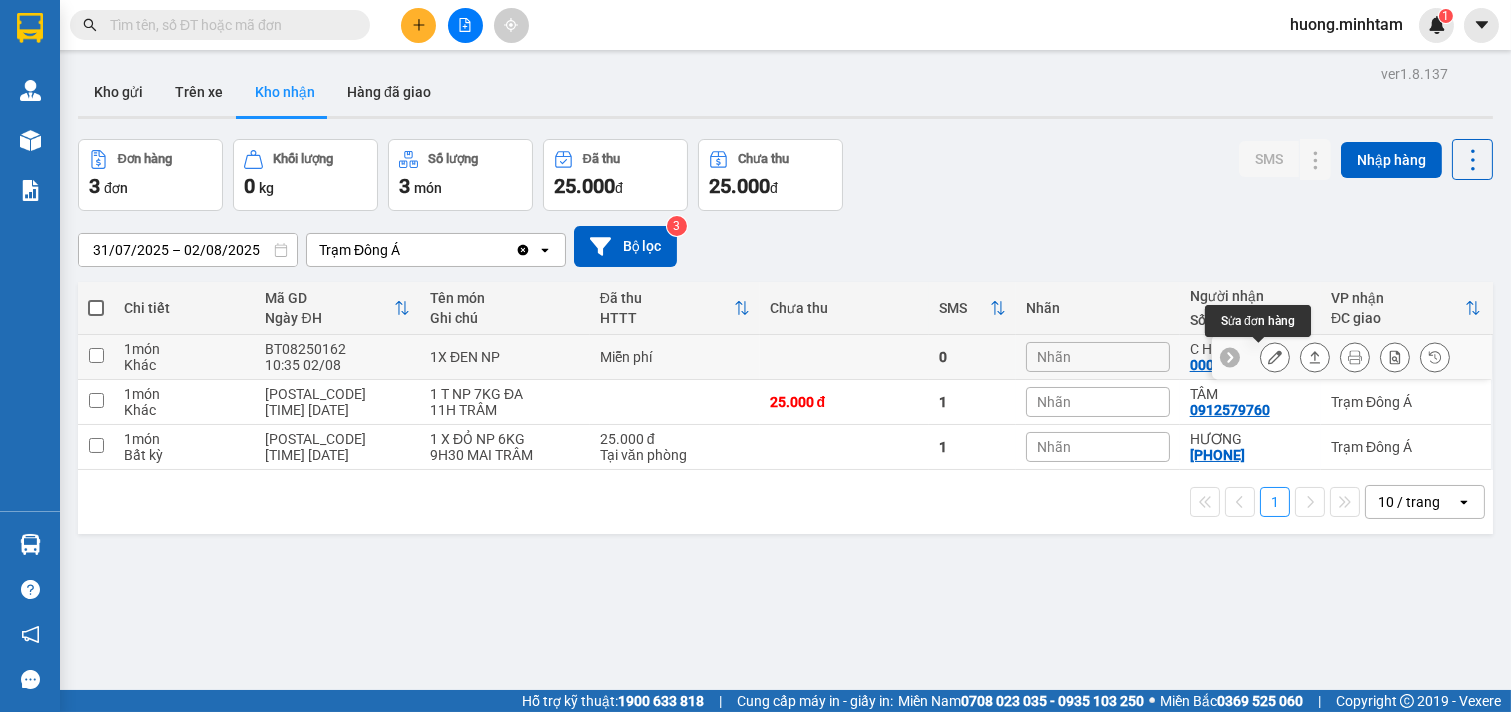 click 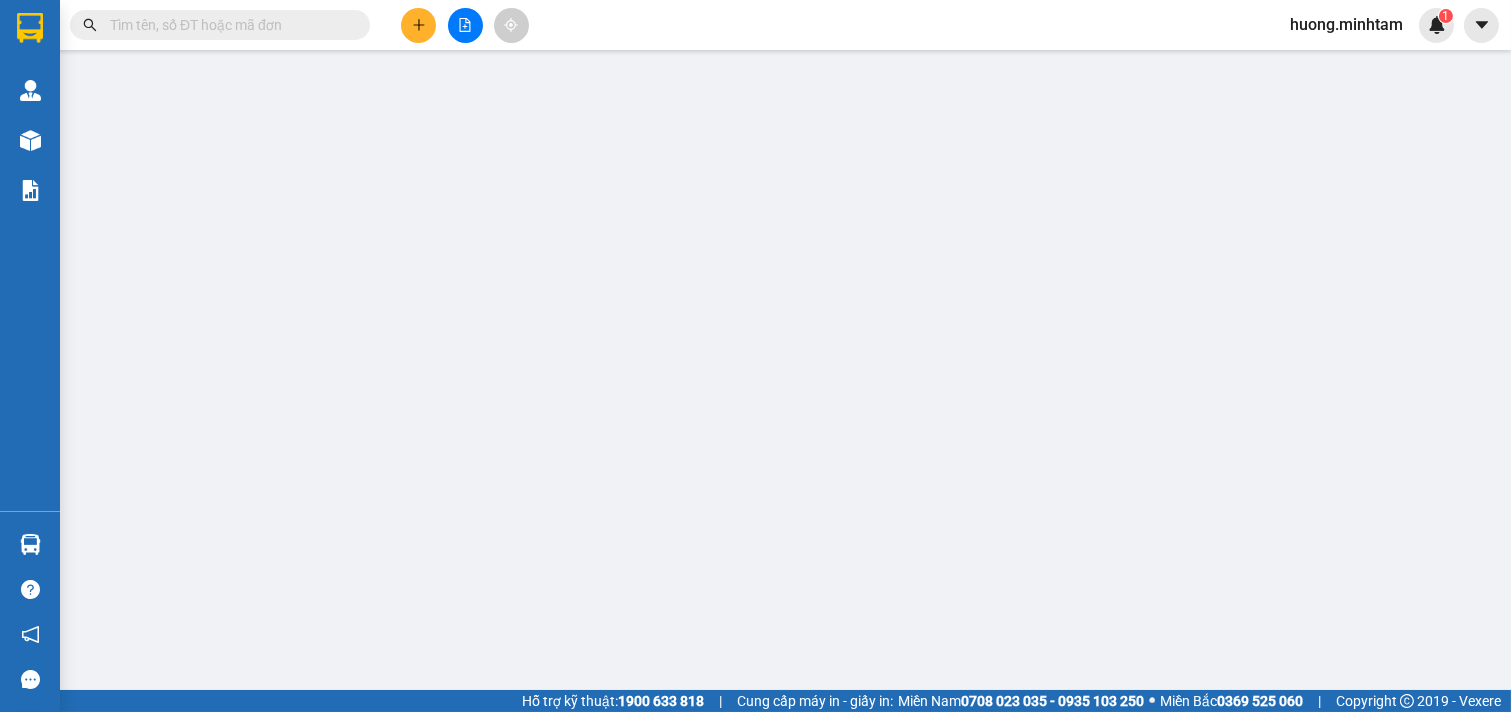 type on "KIỀU NX" 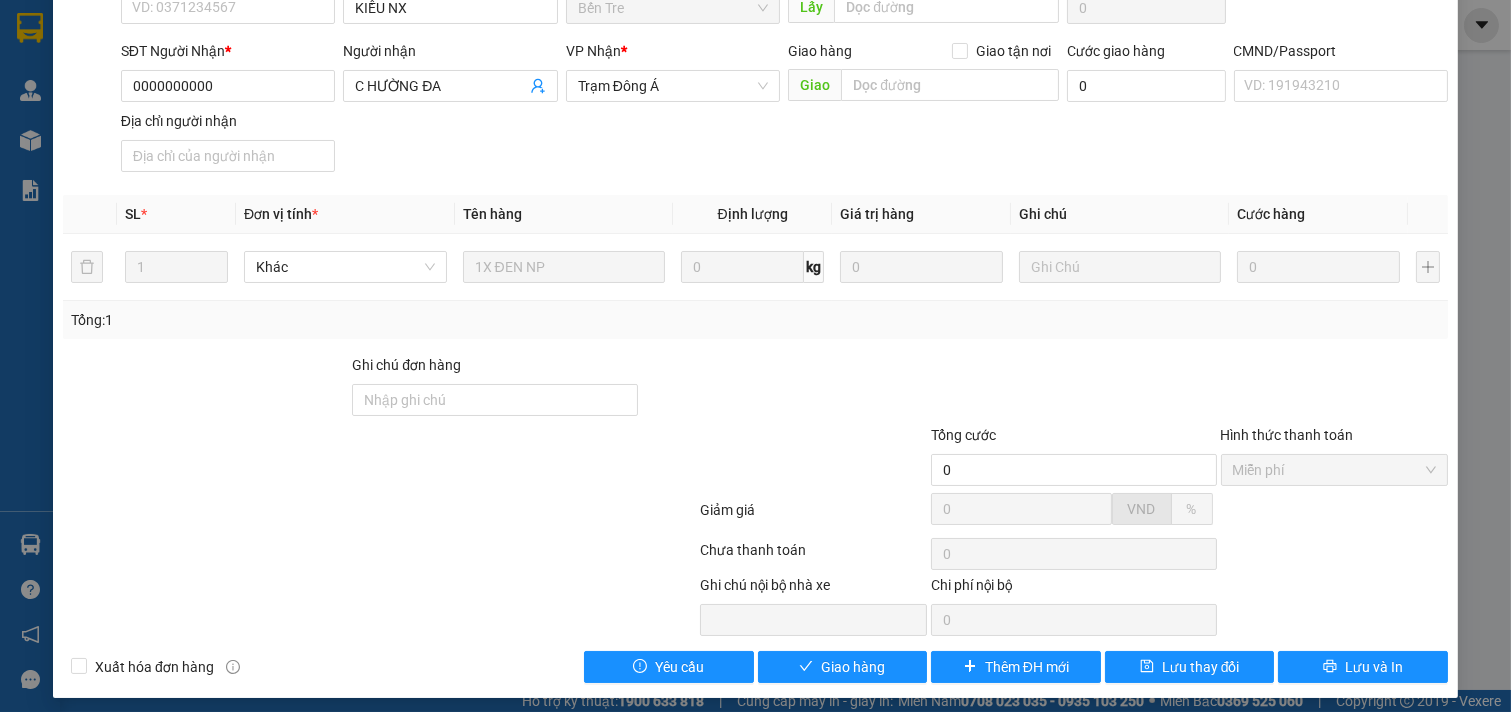 scroll, scrollTop: 204, scrollLeft: 0, axis: vertical 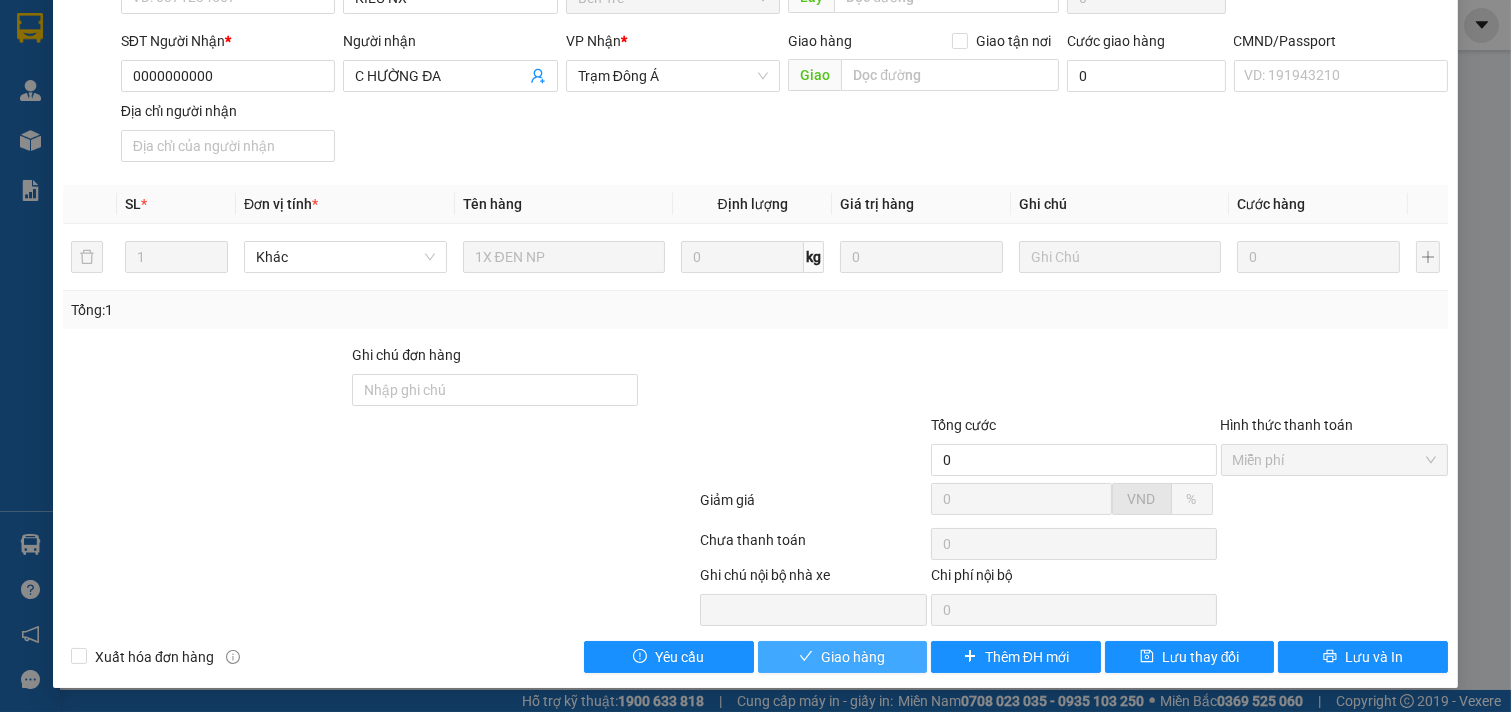 click on "Giao hàng" at bounding box center (853, 657) 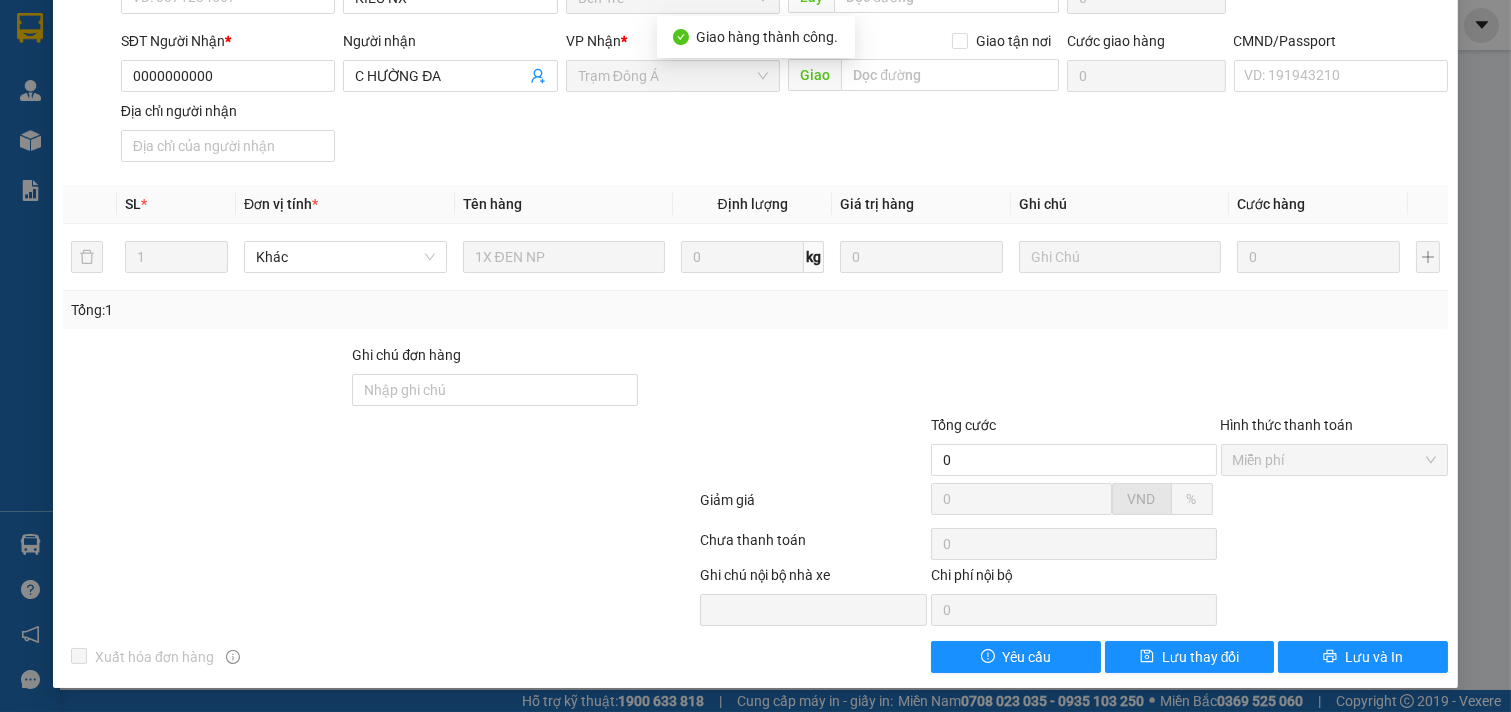 scroll, scrollTop: 0, scrollLeft: 0, axis: both 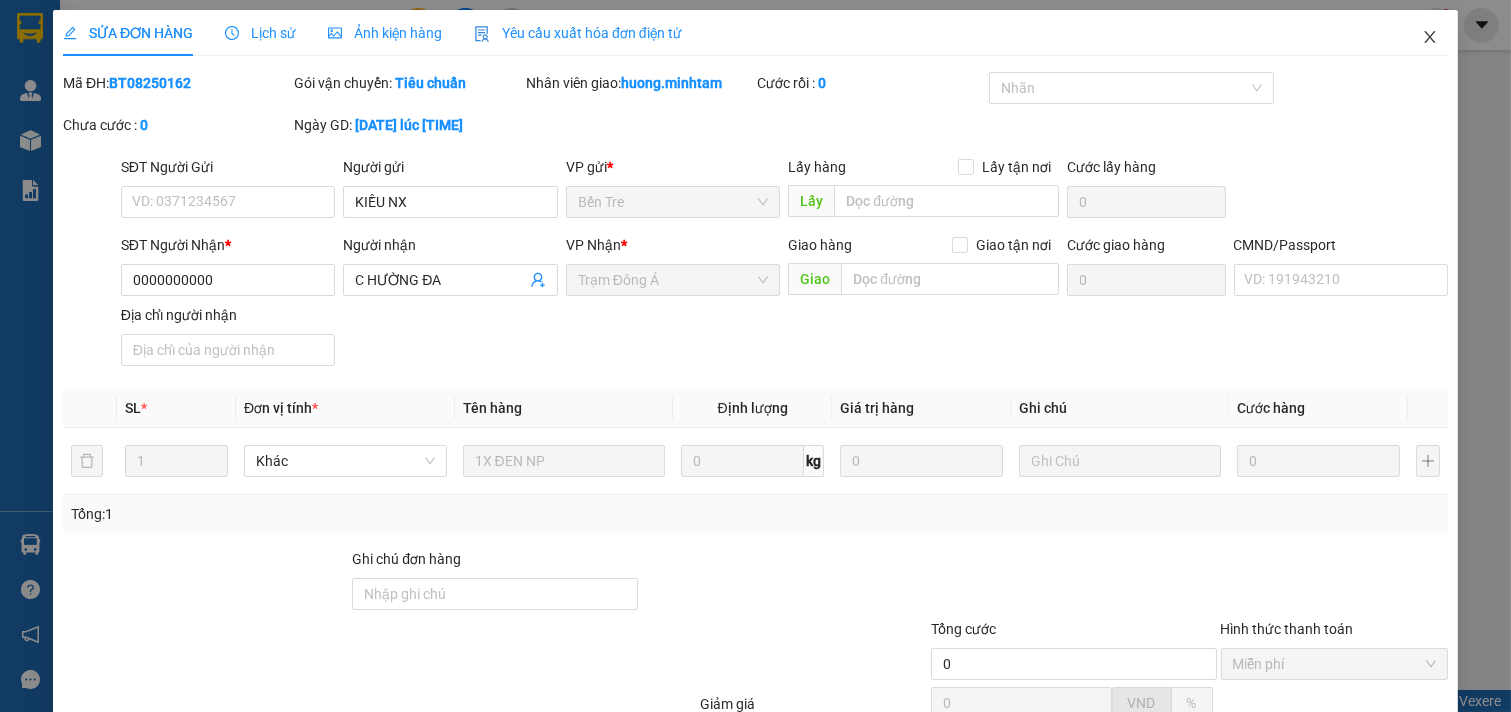 click 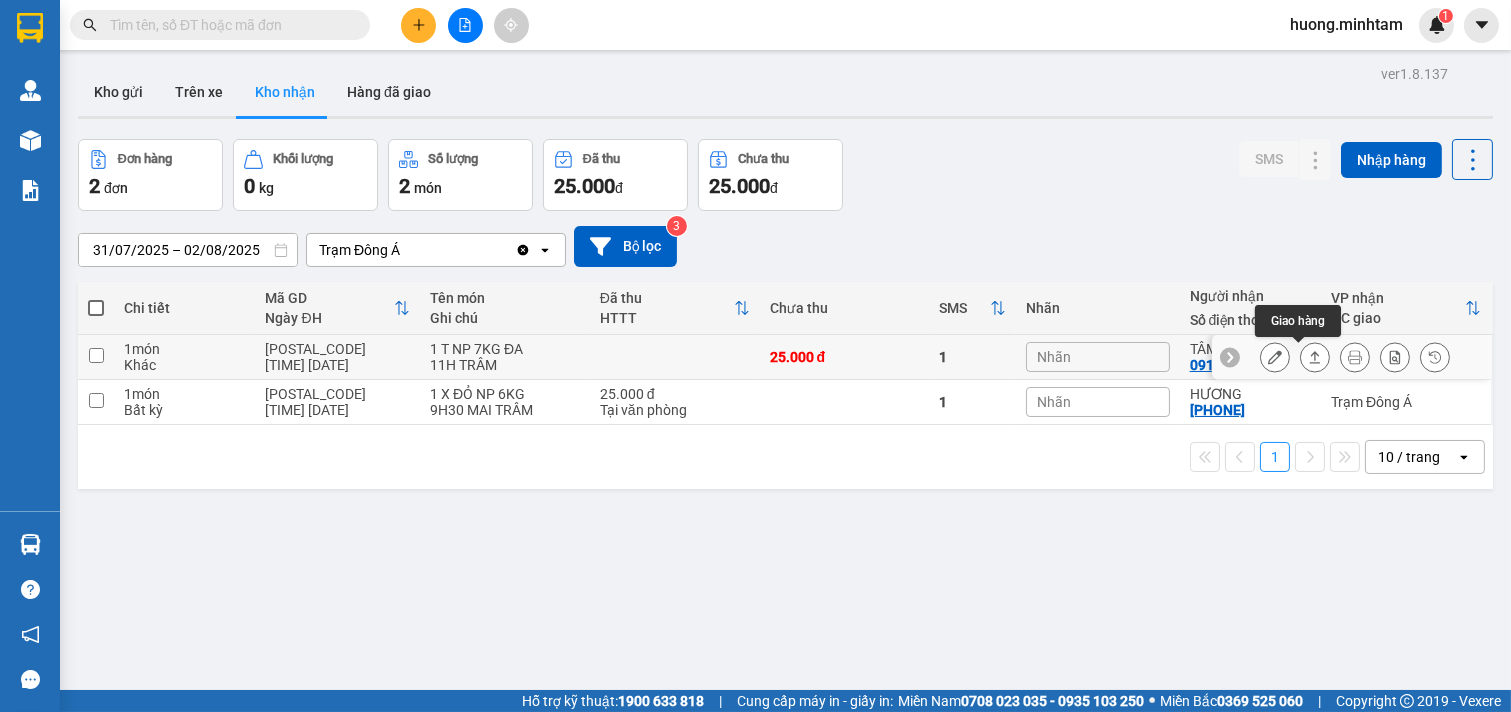 click 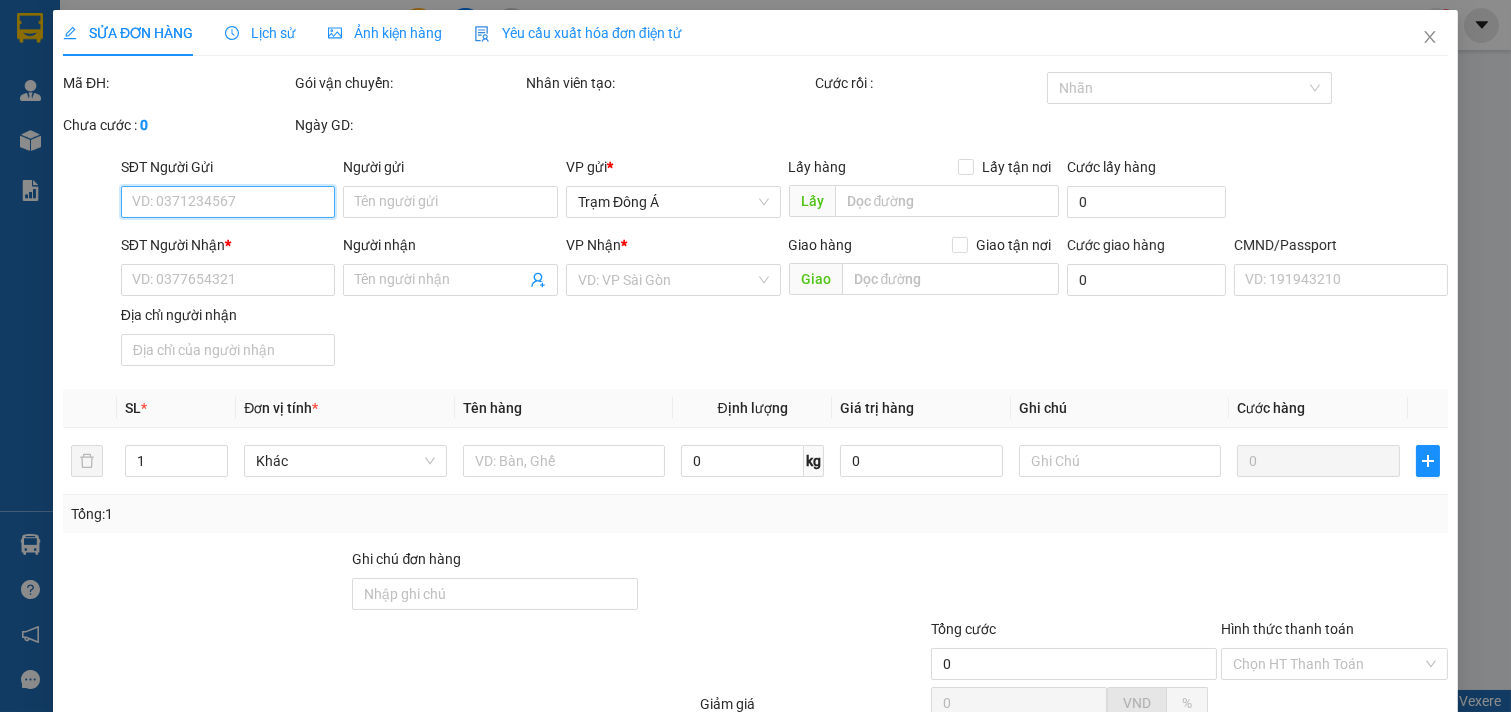 type on "0356490253" 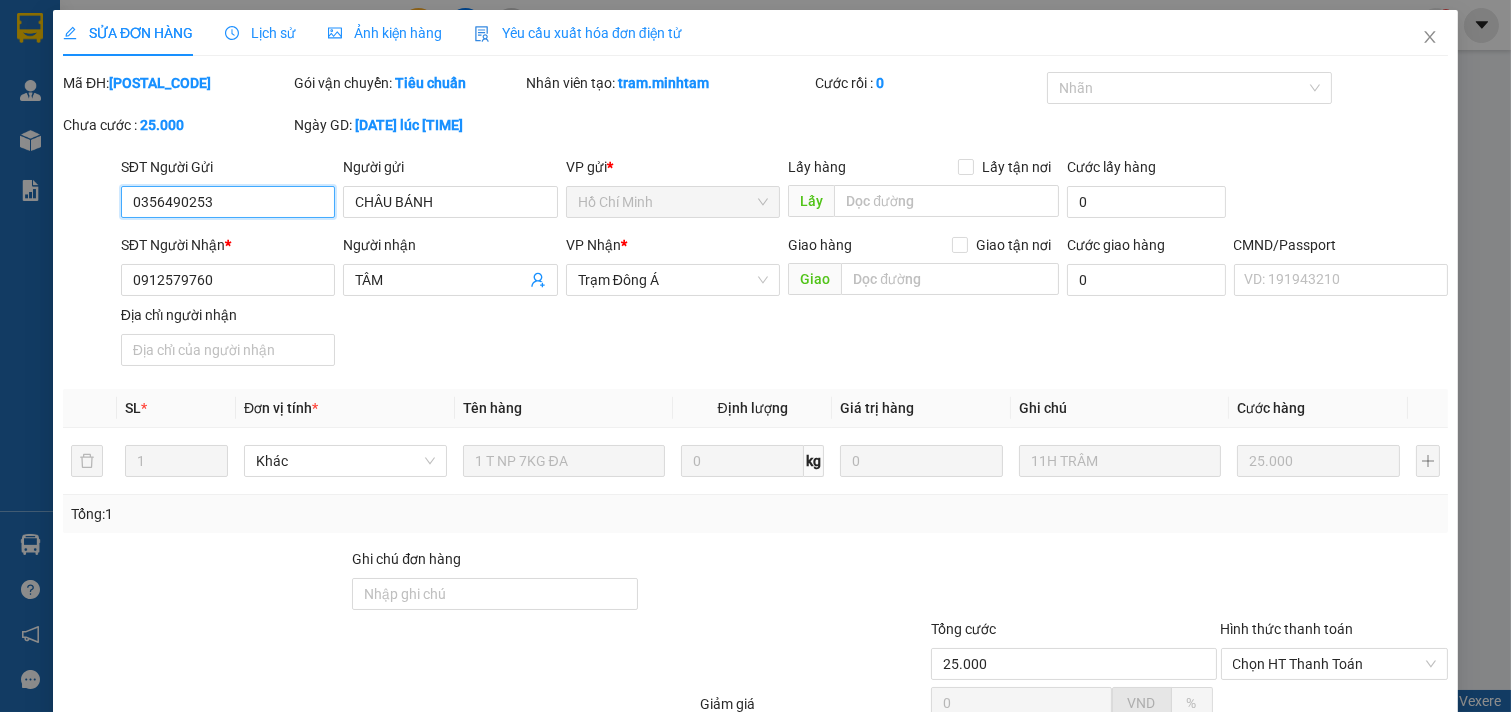 scroll, scrollTop: 204, scrollLeft: 0, axis: vertical 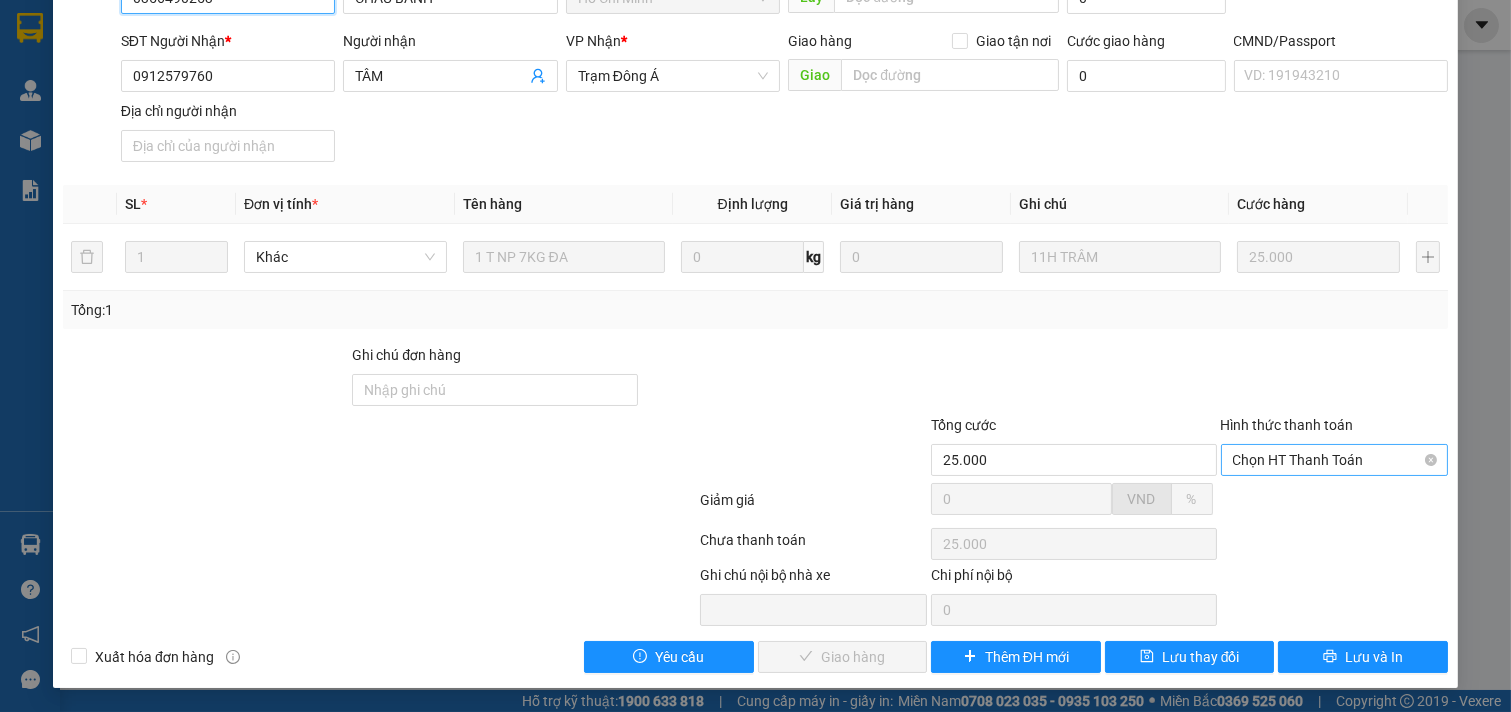 click on "Chọn HT Thanh Toán" at bounding box center (1335, 460) 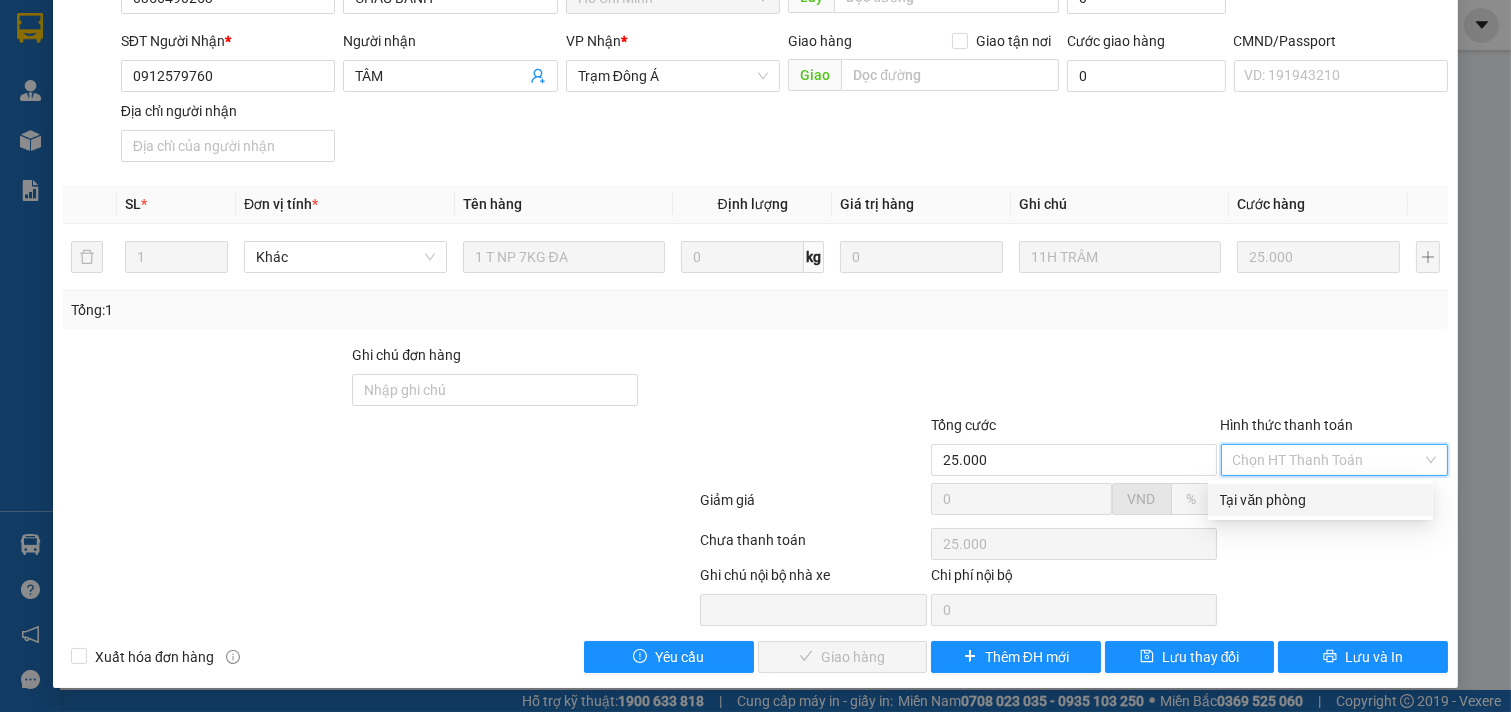 click on "Tại văn phòng" at bounding box center (1320, 500) 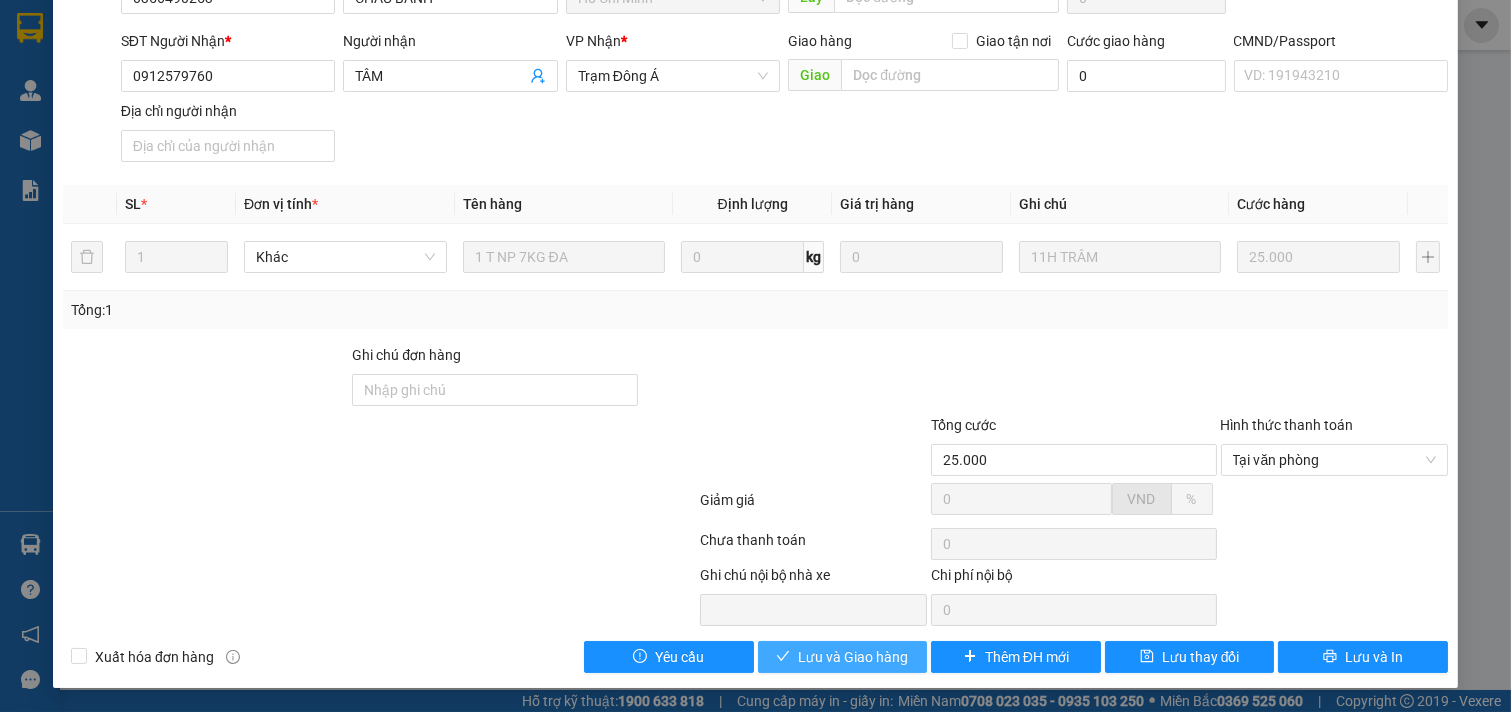 click on "Lưu và Giao hàng" at bounding box center (853, 657) 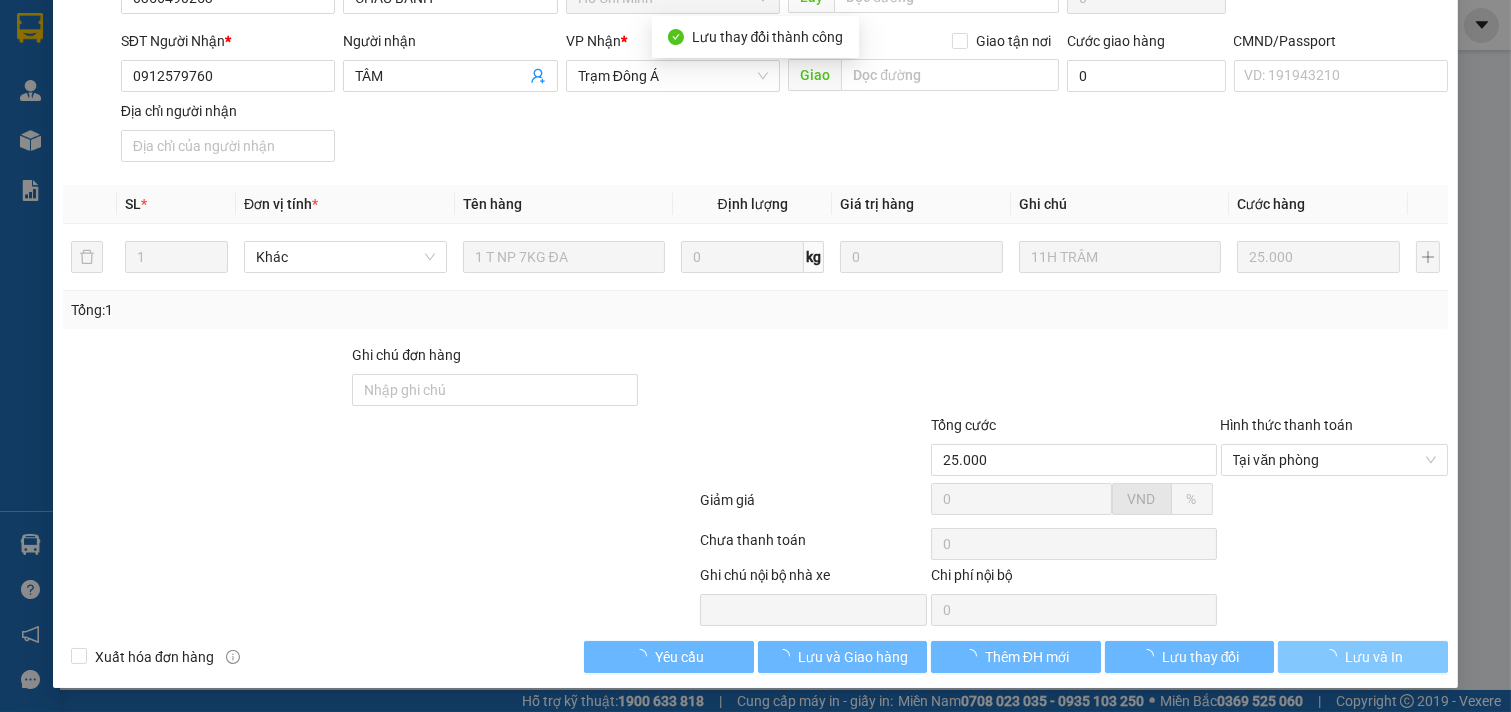 click on "Lưu và In" at bounding box center (1374, 657) 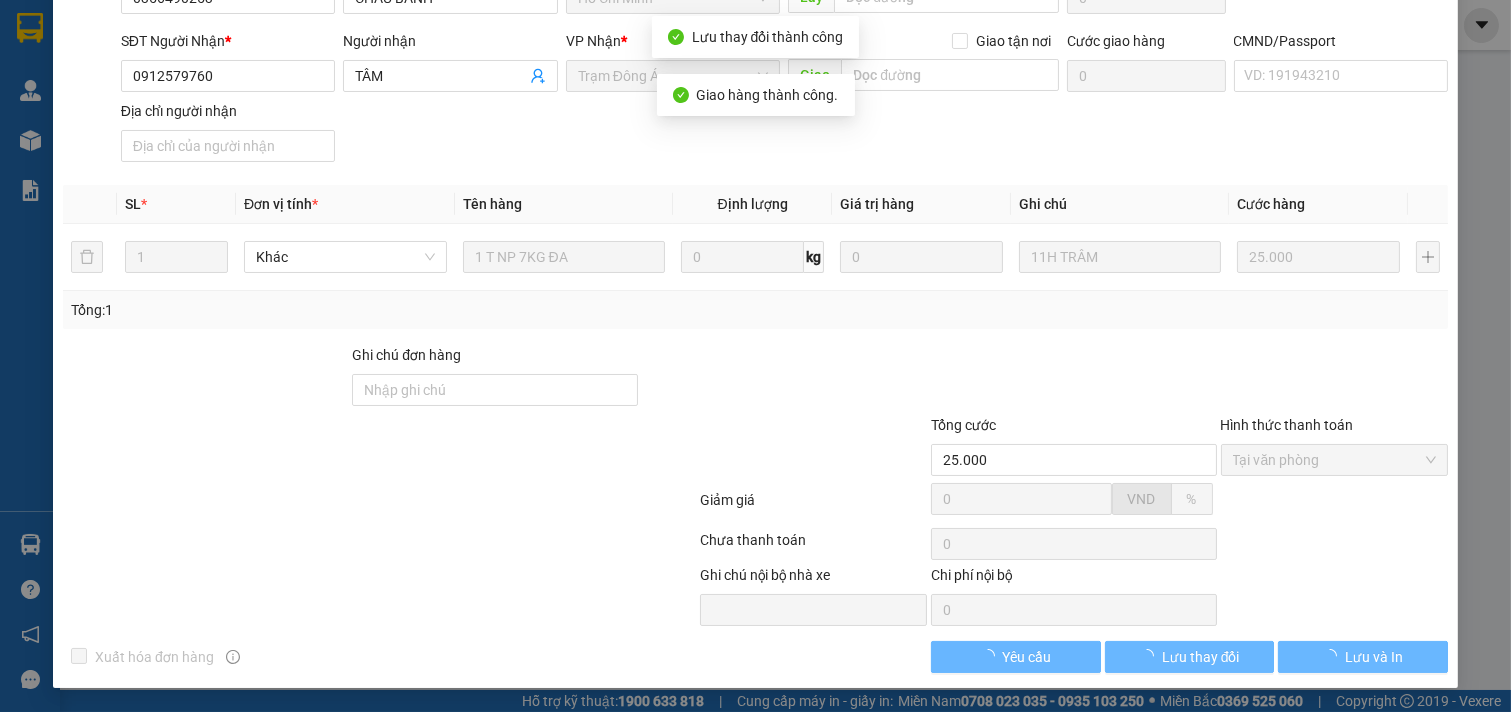 click on "Lưu và In" at bounding box center [1374, 657] 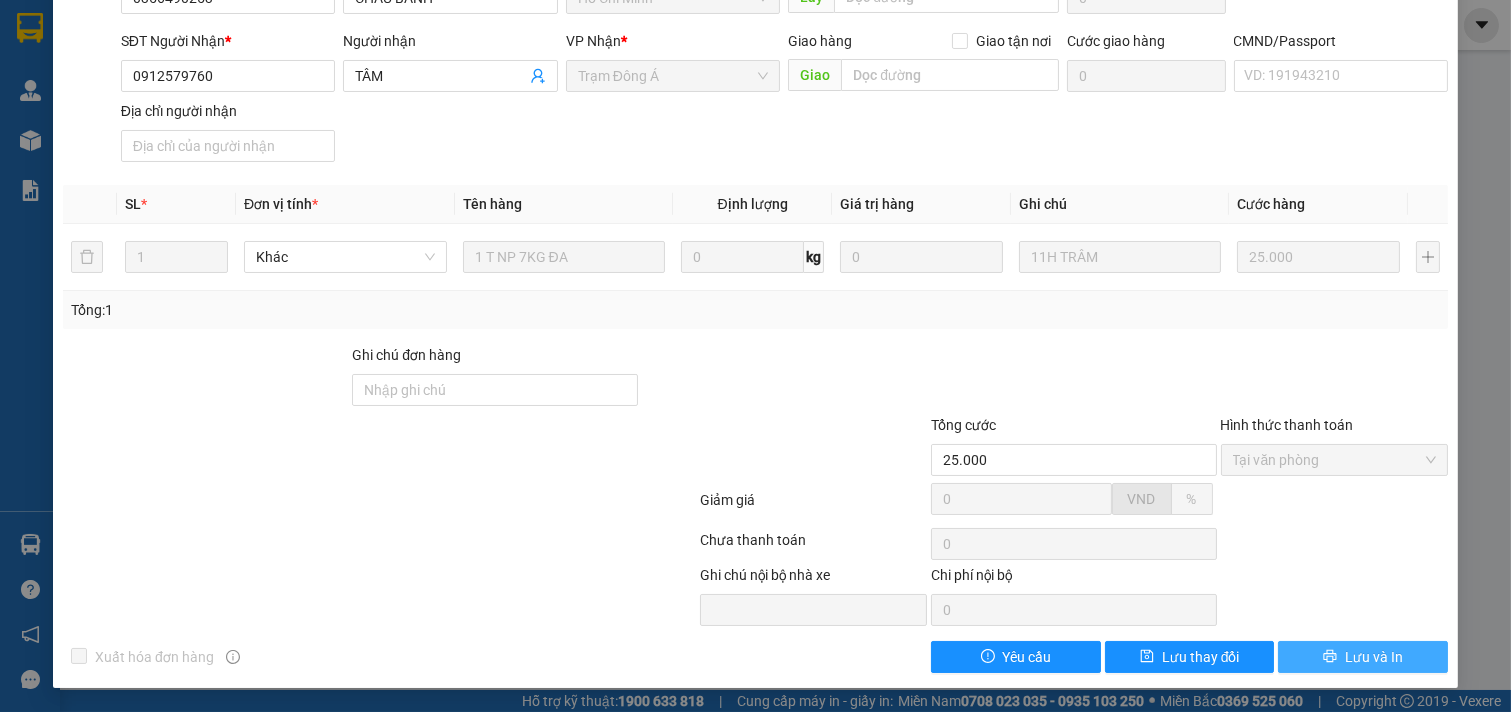 click on "Lưu và In" at bounding box center (1374, 657) 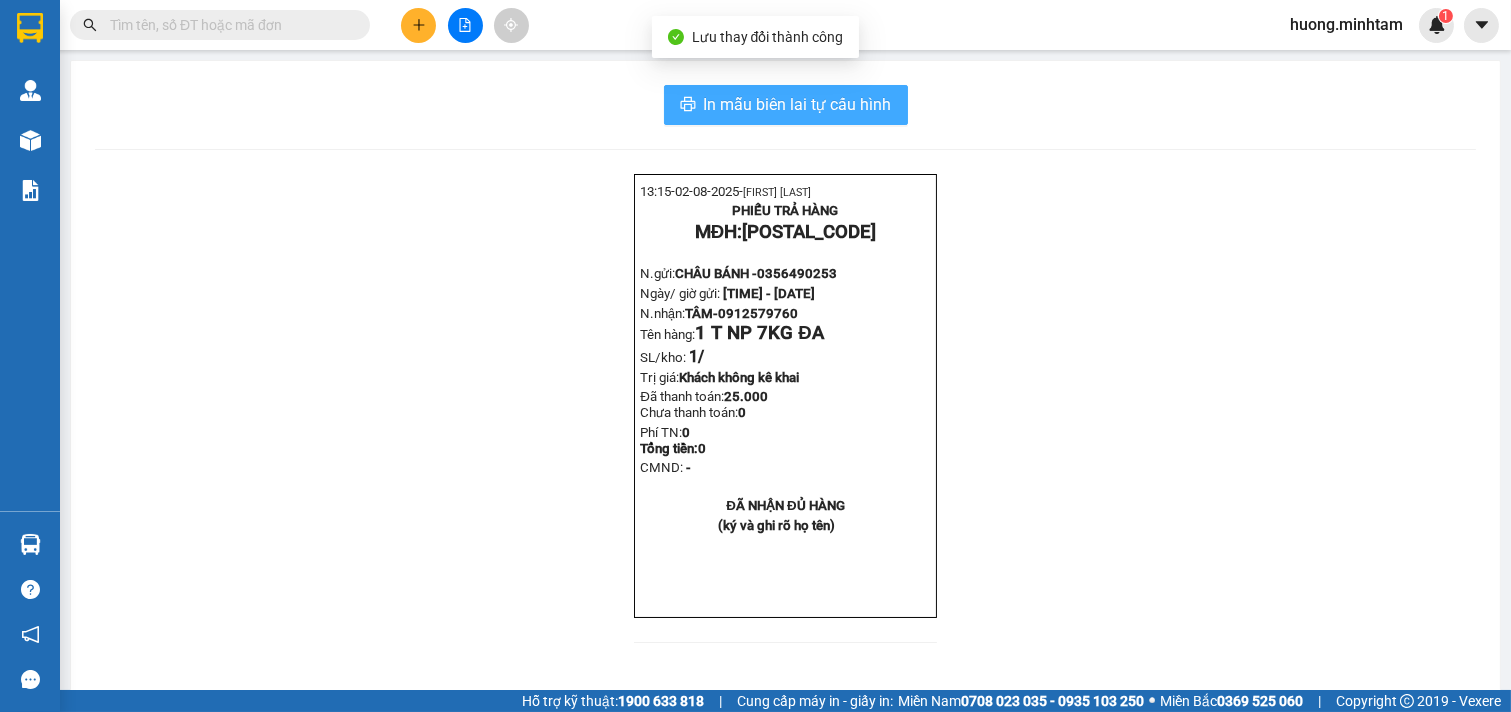 click on "In mẫu biên lai tự cấu hình" at bounding box center [798, 104] 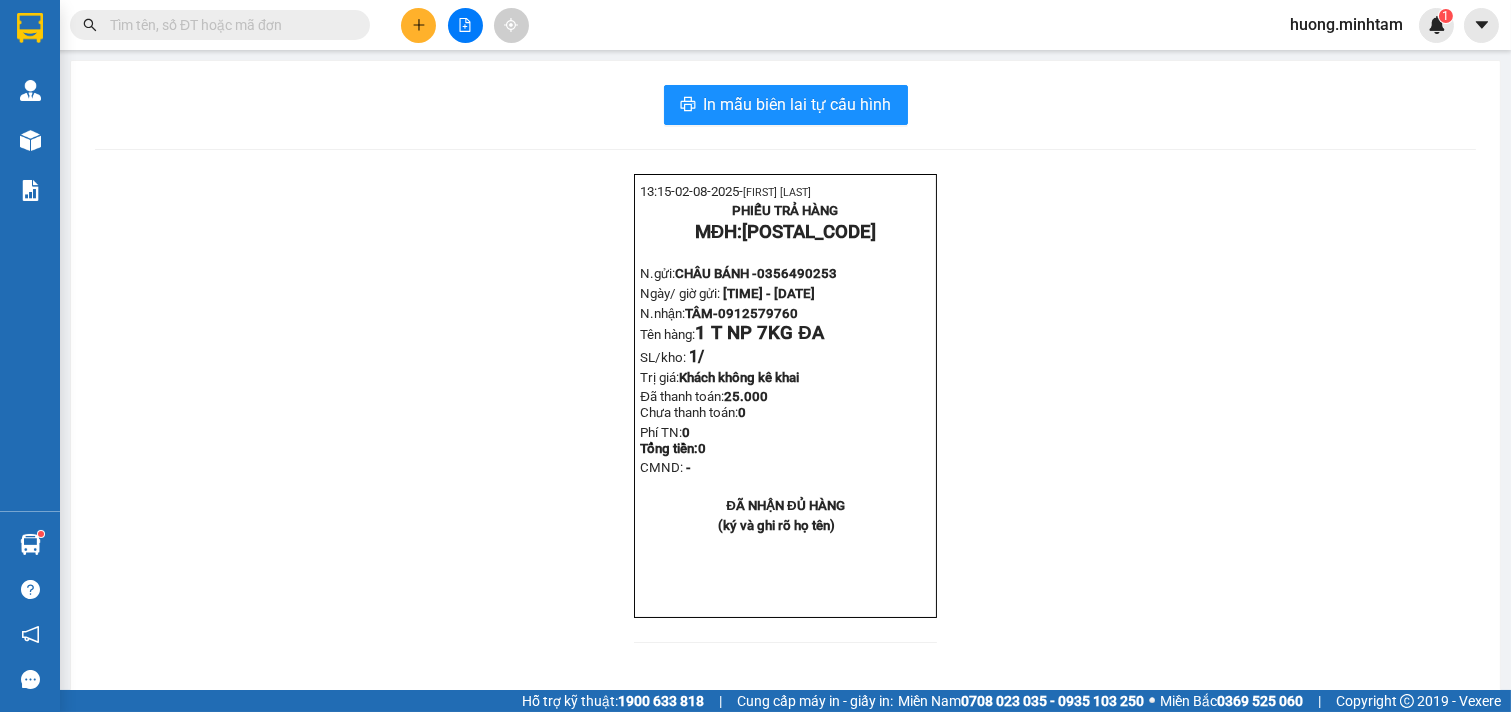 scroll, scrollTop: 0, scrollLeft: 0, axis: both 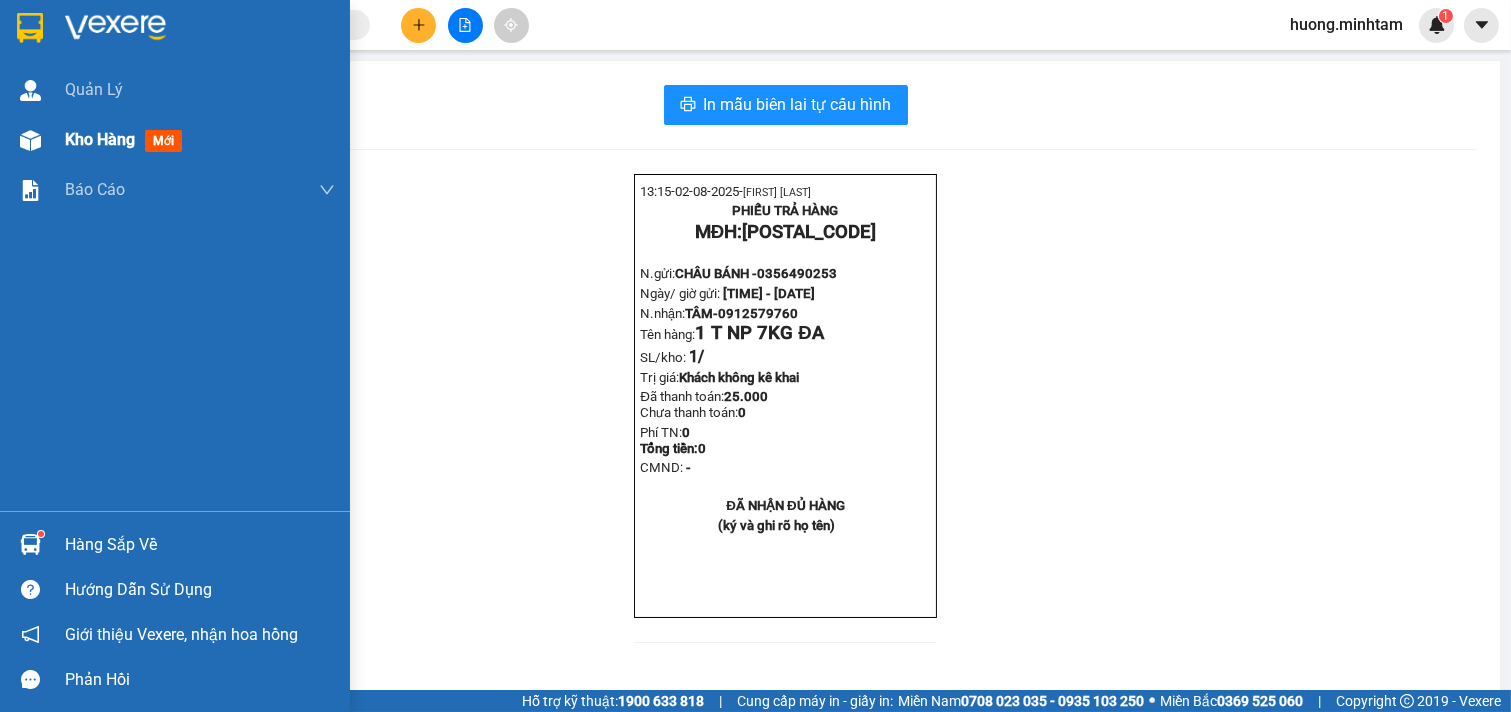 click on "Kho hàng" at bounding box center [100, 139] 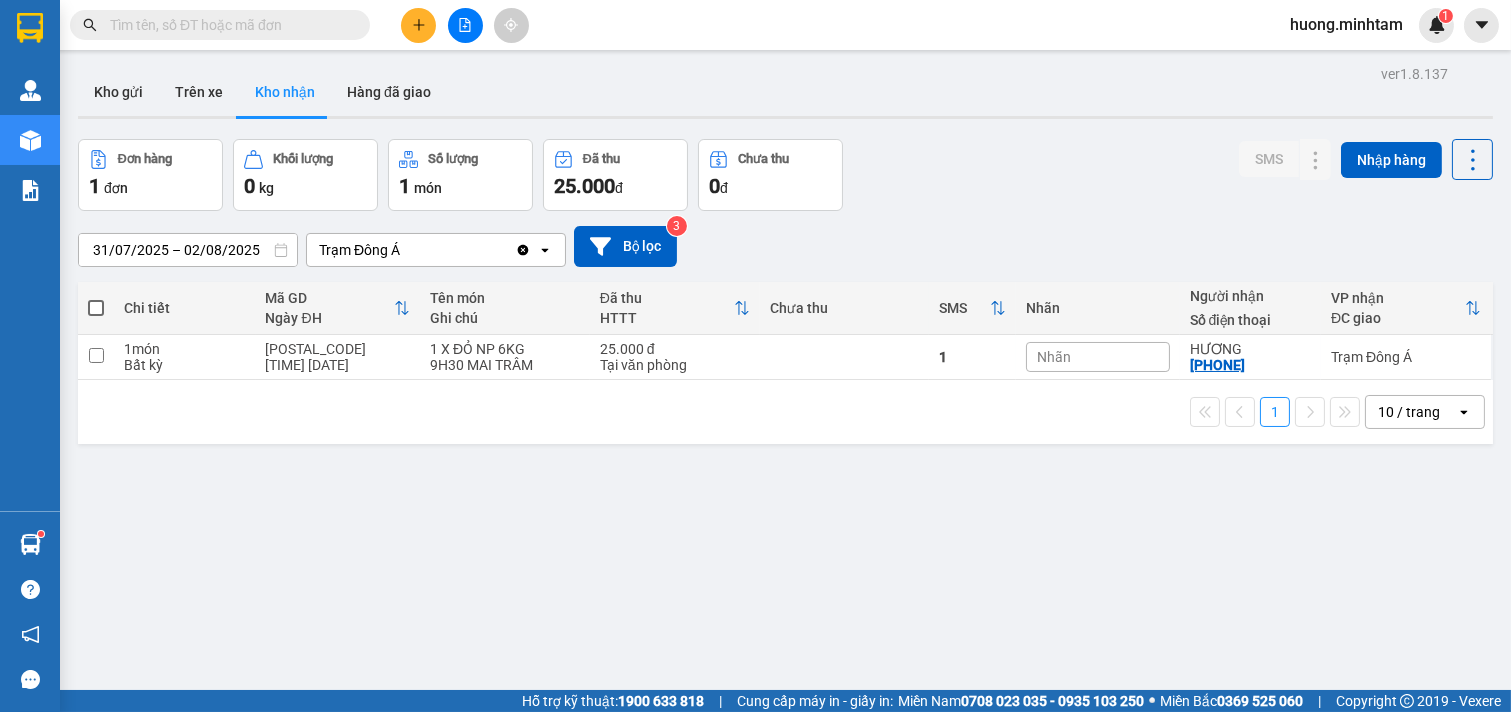 click on "Kho gửi" at bounding box center [118, 92] 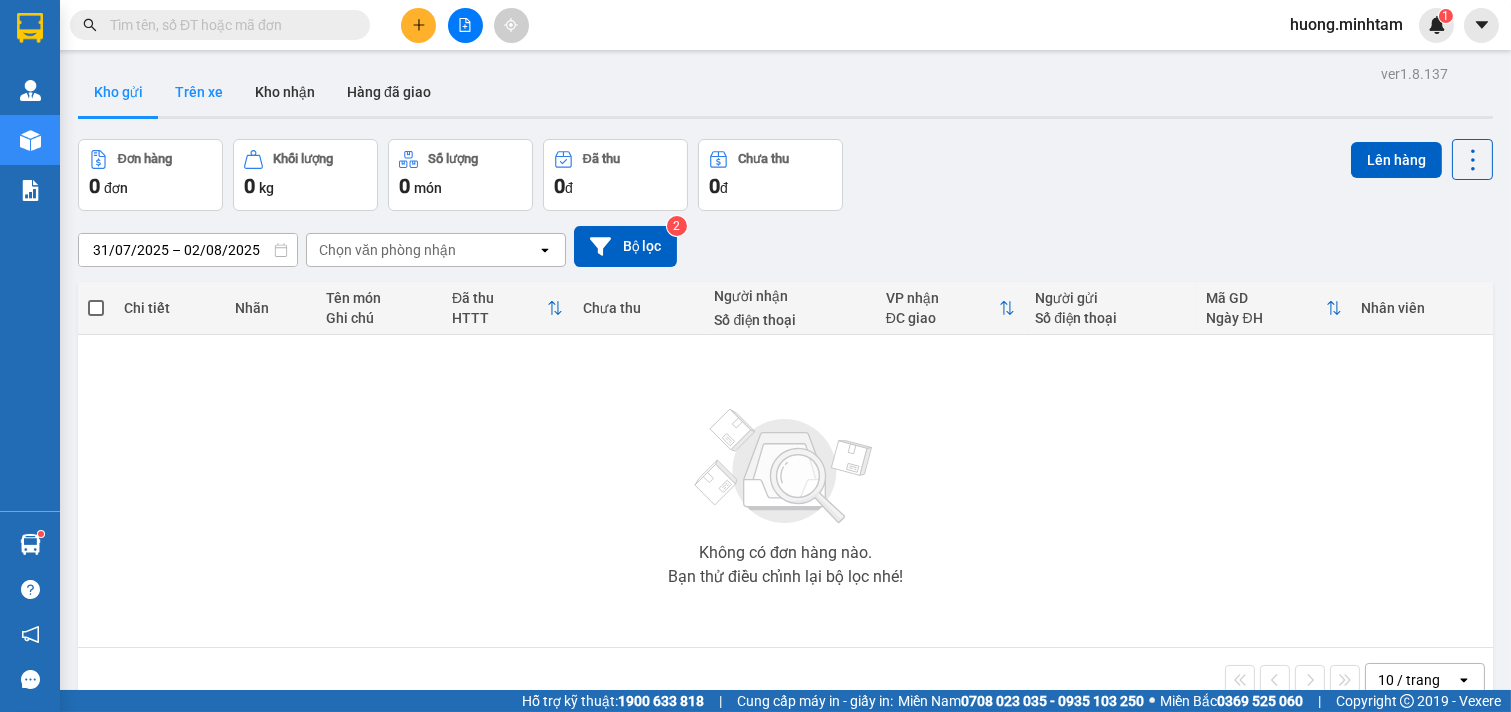 click on "Trên xe" at bounding box center [199, 92] 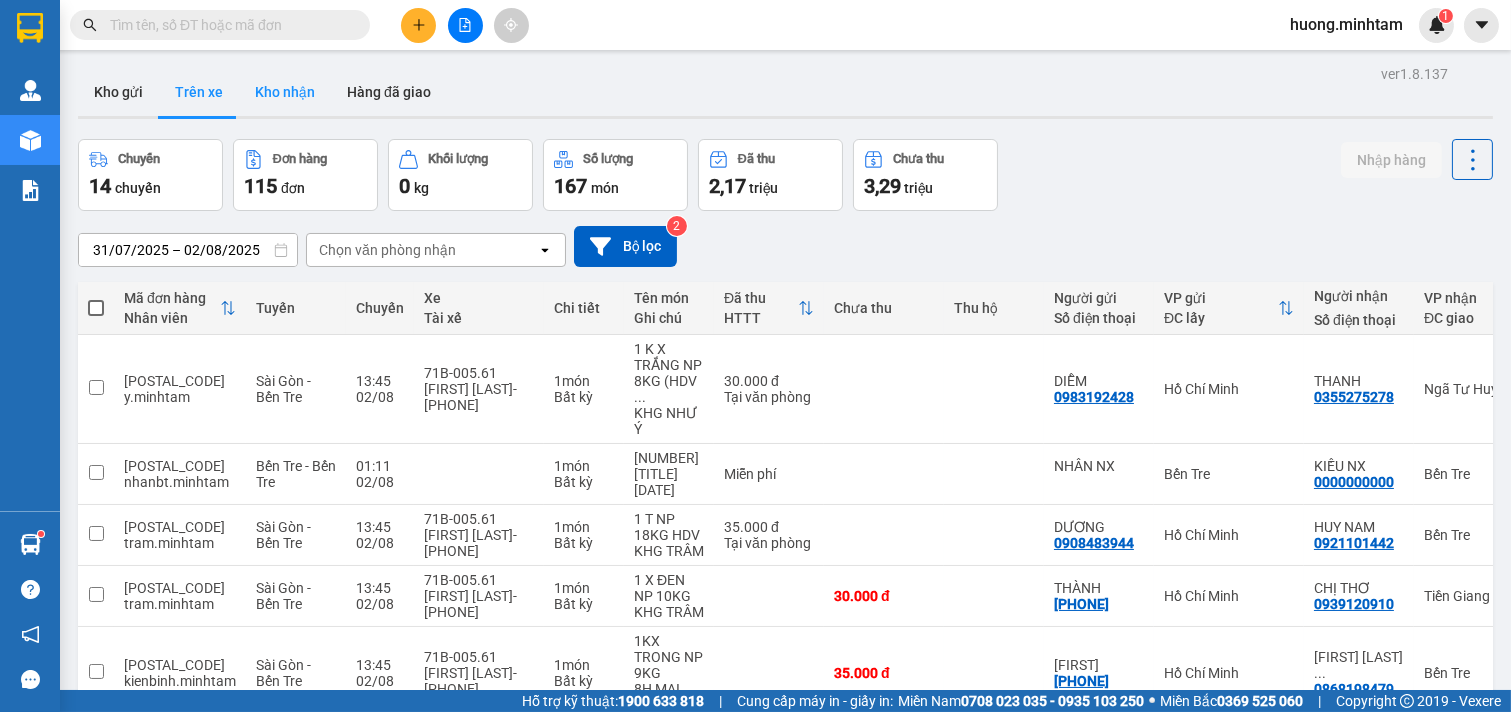 click on "Kho nhận" at bounding box center [285, 92] 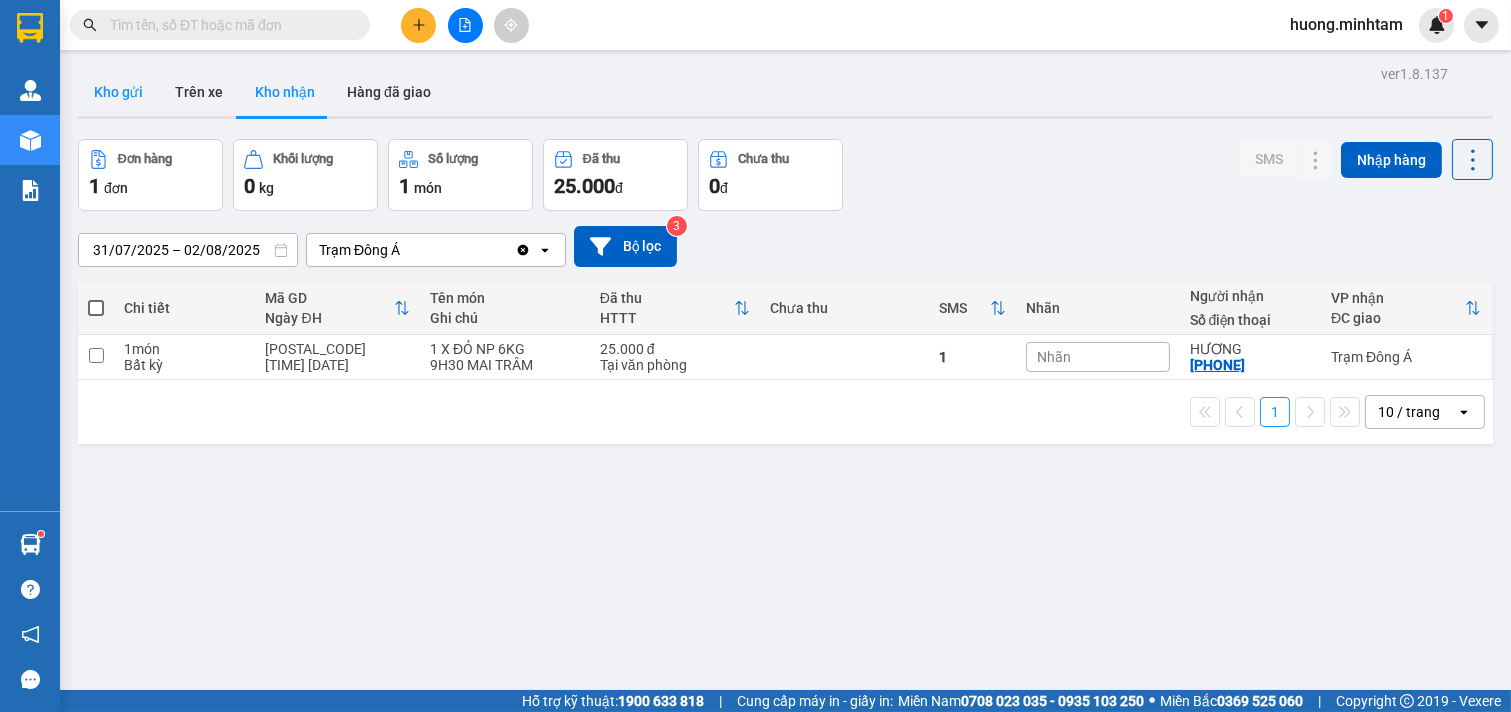 click on "Kho gửi" at bounding box center (118, 92) 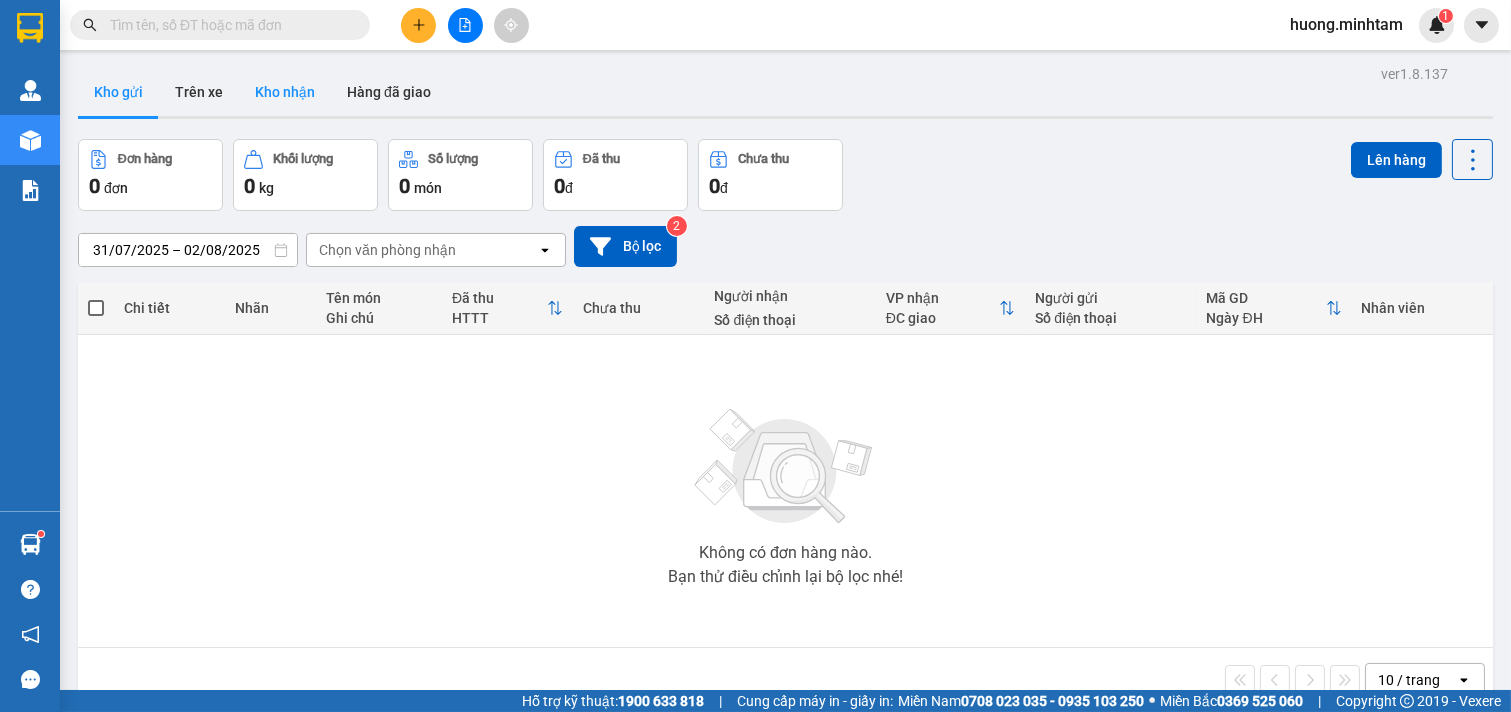click on "Kho nhận" at bounding box center (285, 92) 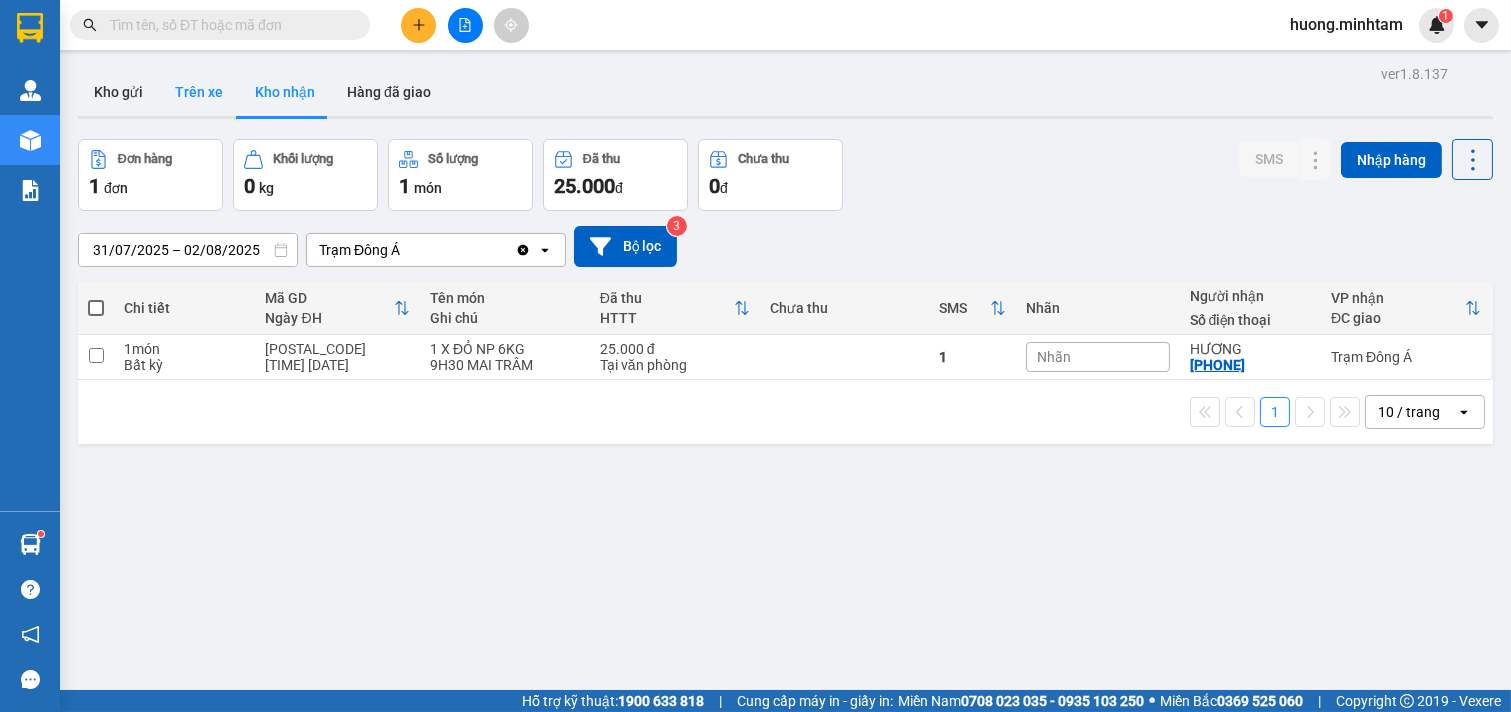 click on "Trên xe" at bounding box center [199, 92] 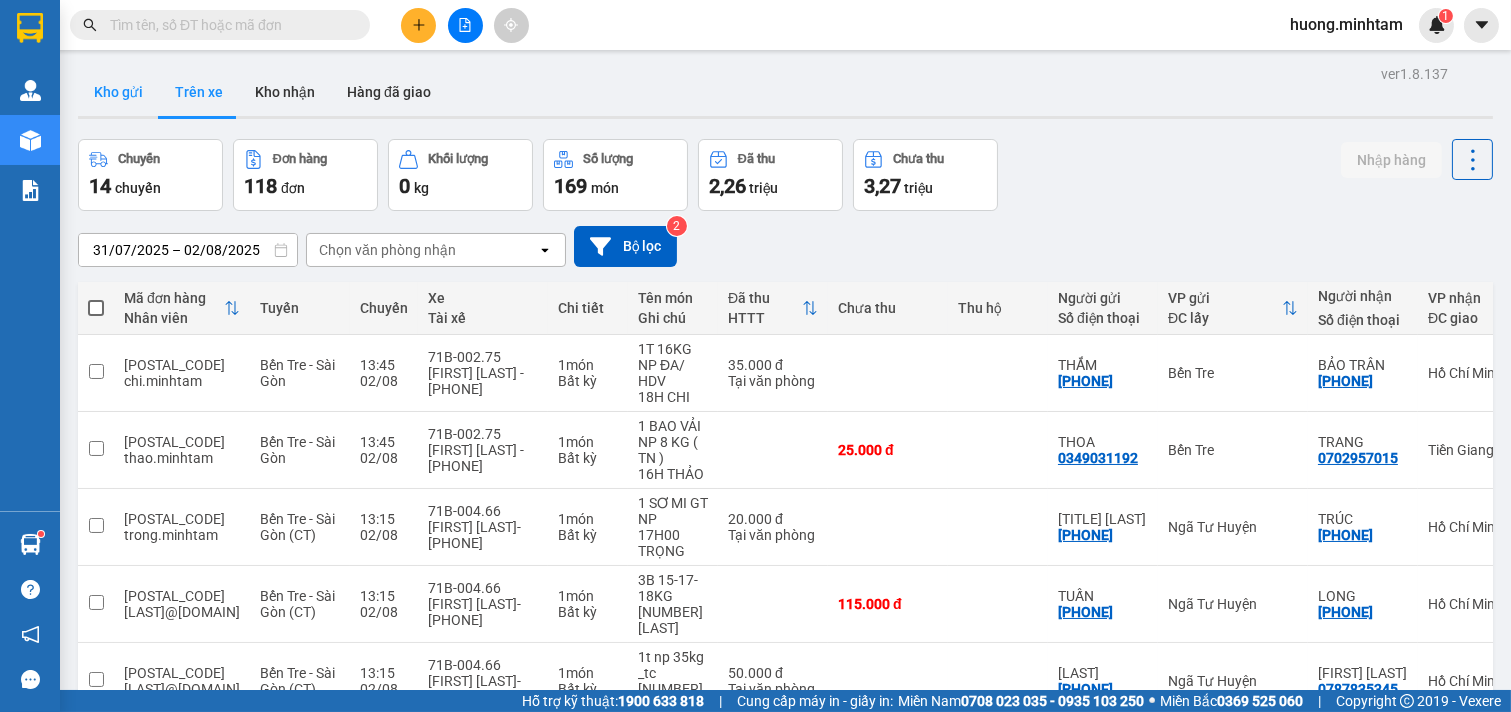 click on "Kho gửi" at bounding box center [118, 92] 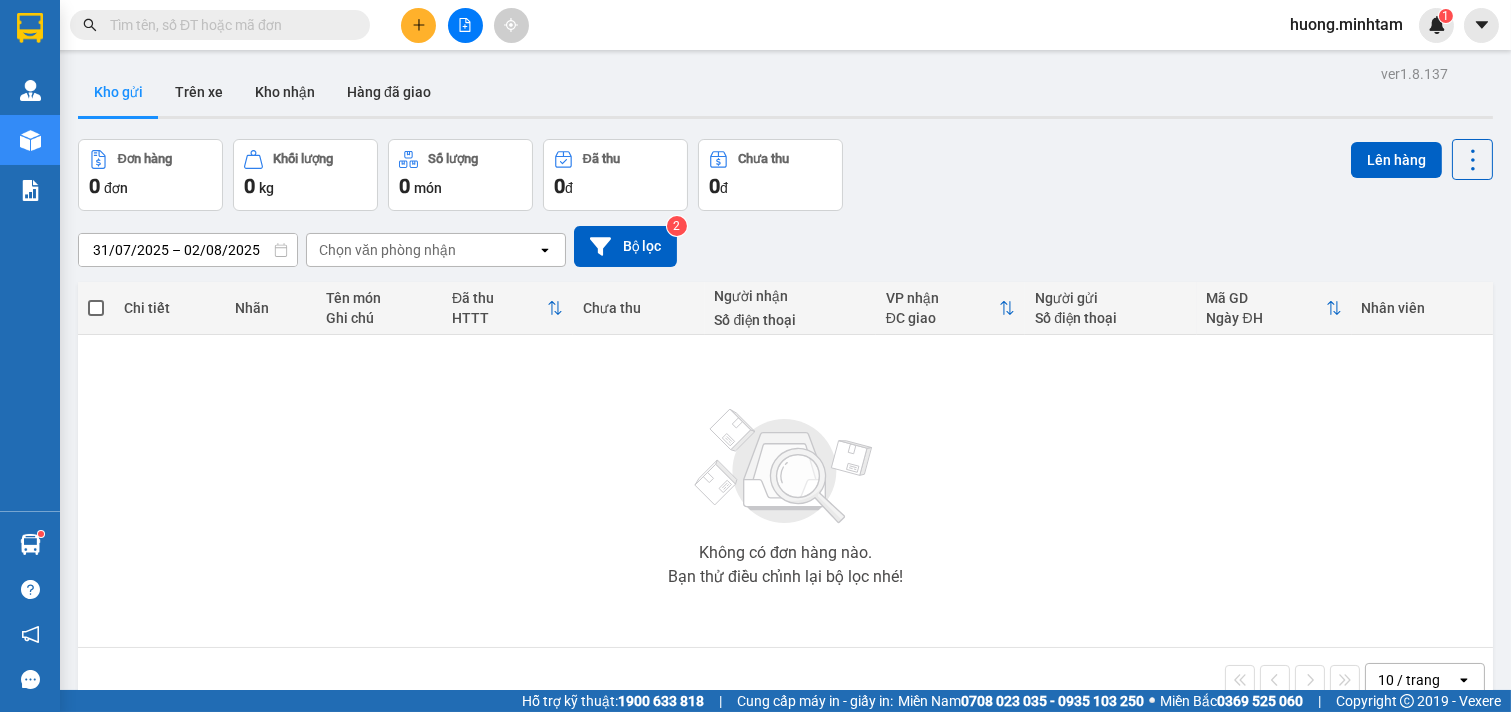 drag, startPoint x: 817, startPoint y: 440, endPoint x: 576, endPoint y: 98, distance: 418.3838 